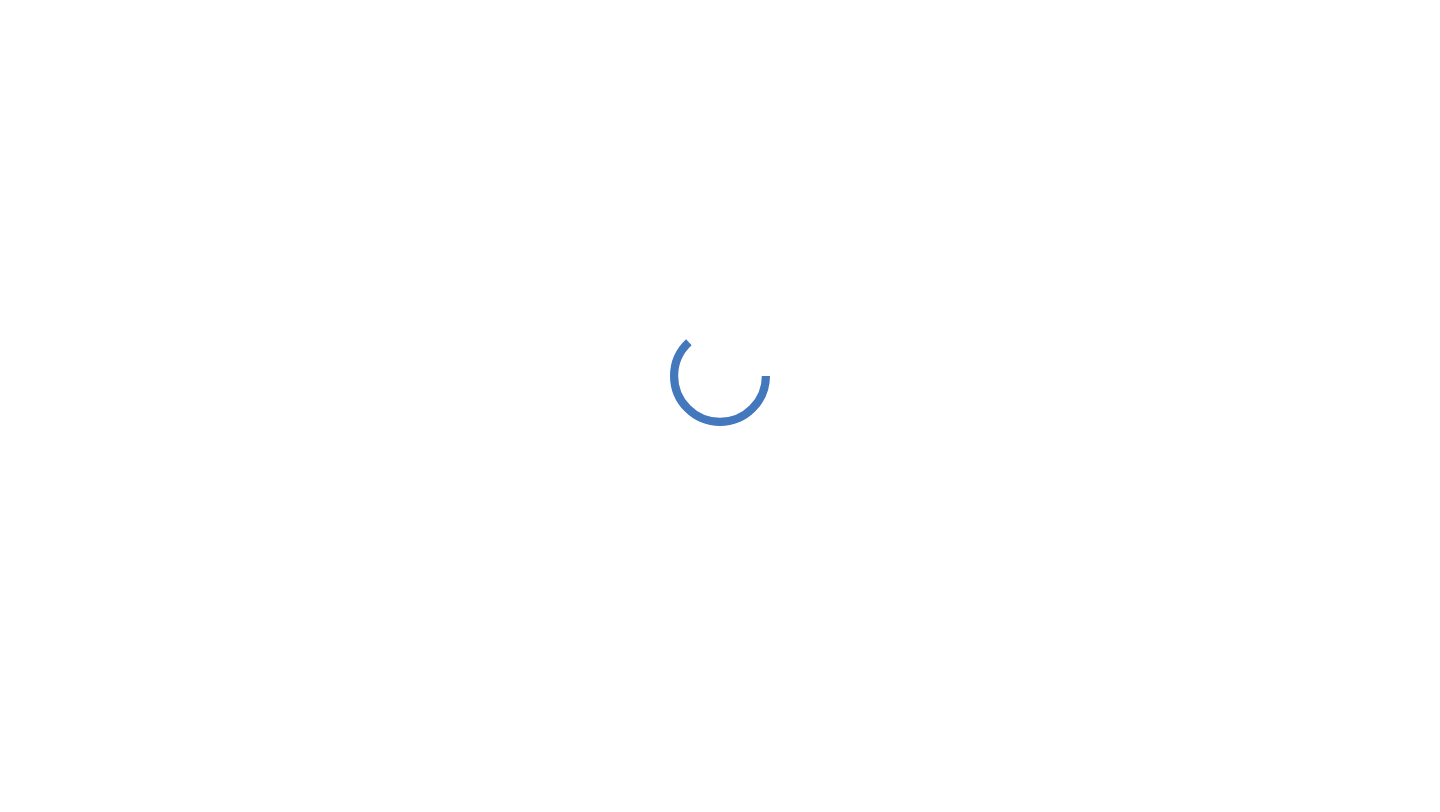 scroll, scrollTop: 0, scrollLeft: 0, axis: both 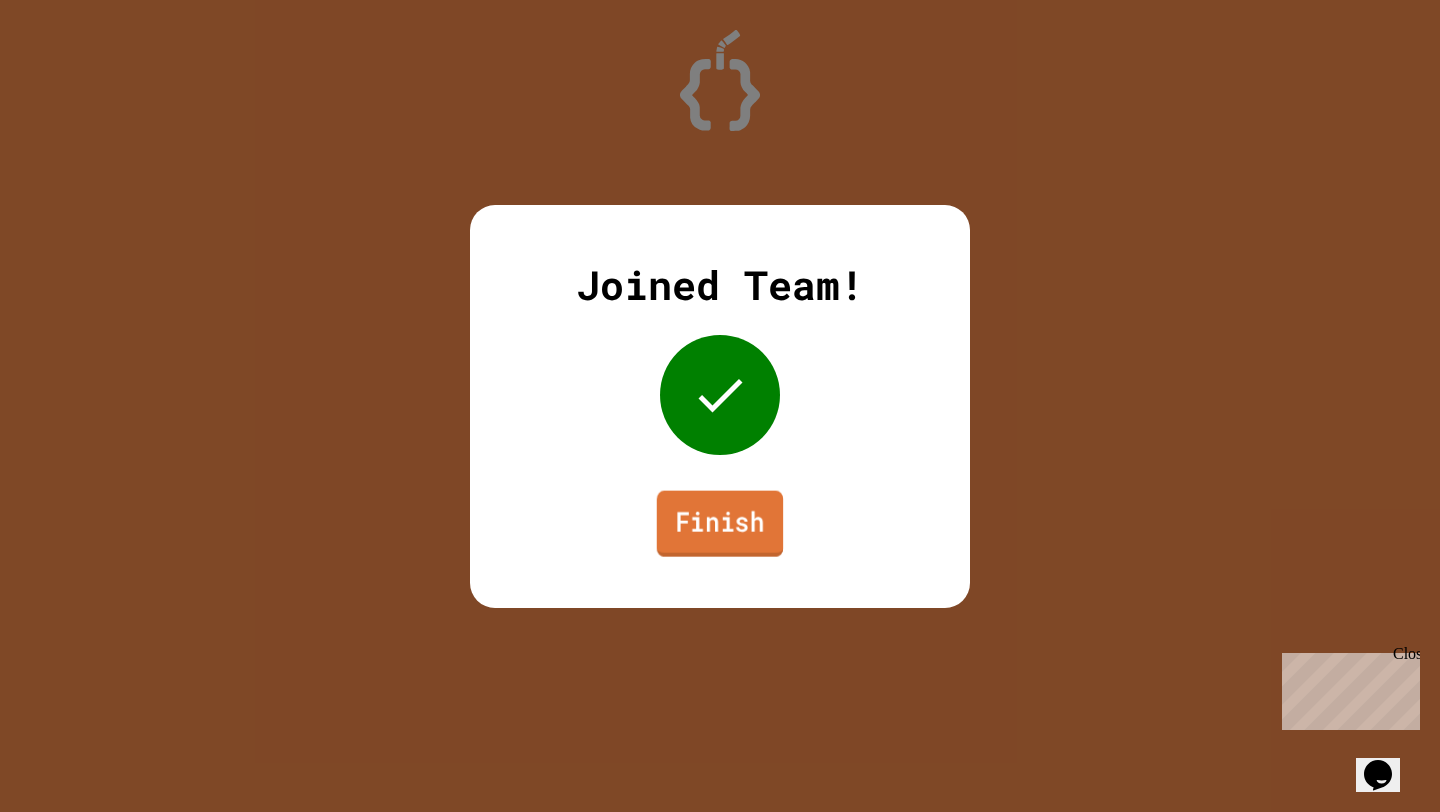 click on "Finish" at bounding box center [720, 523] 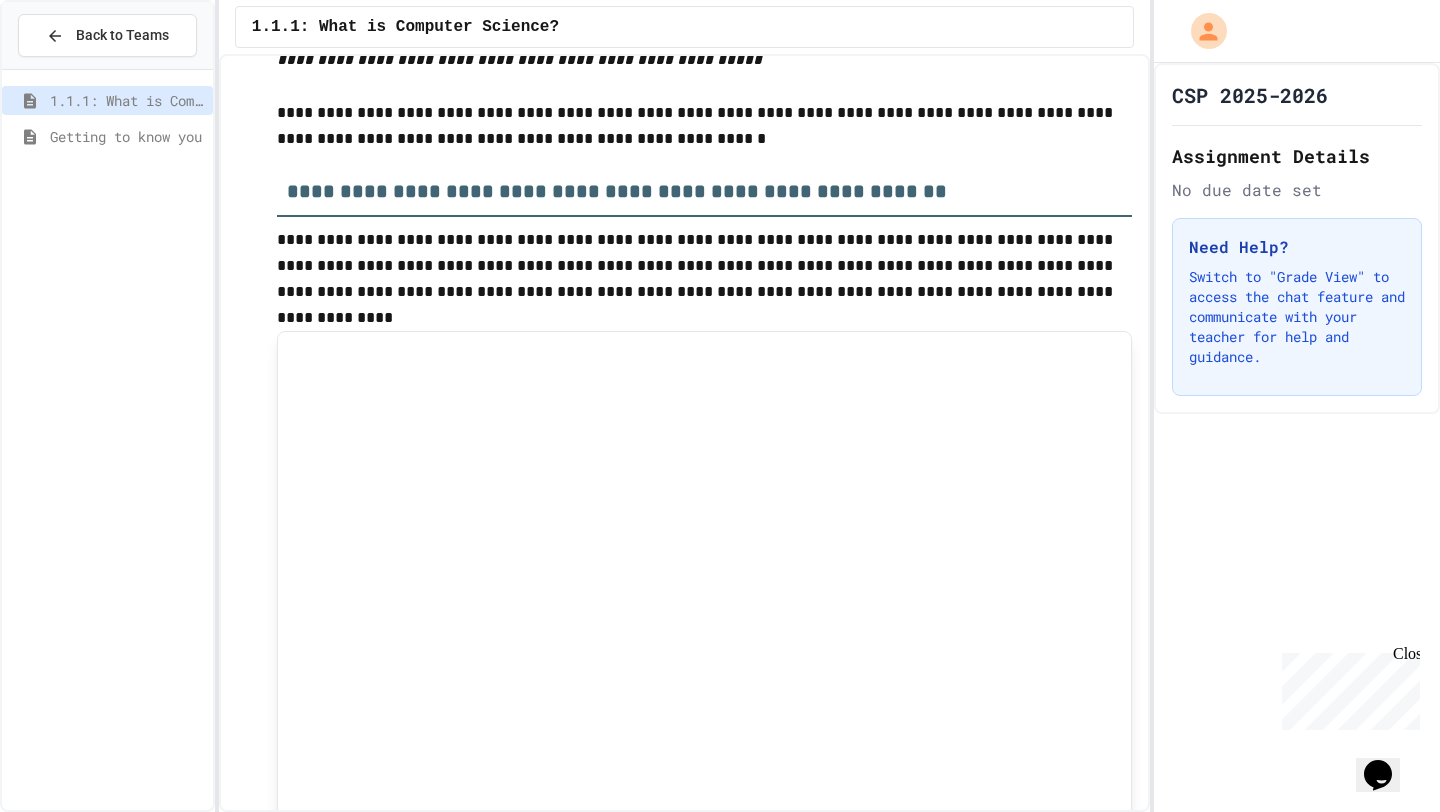 scroll, scrollTop: 8252, scrollLeft: 0, axis: vertical 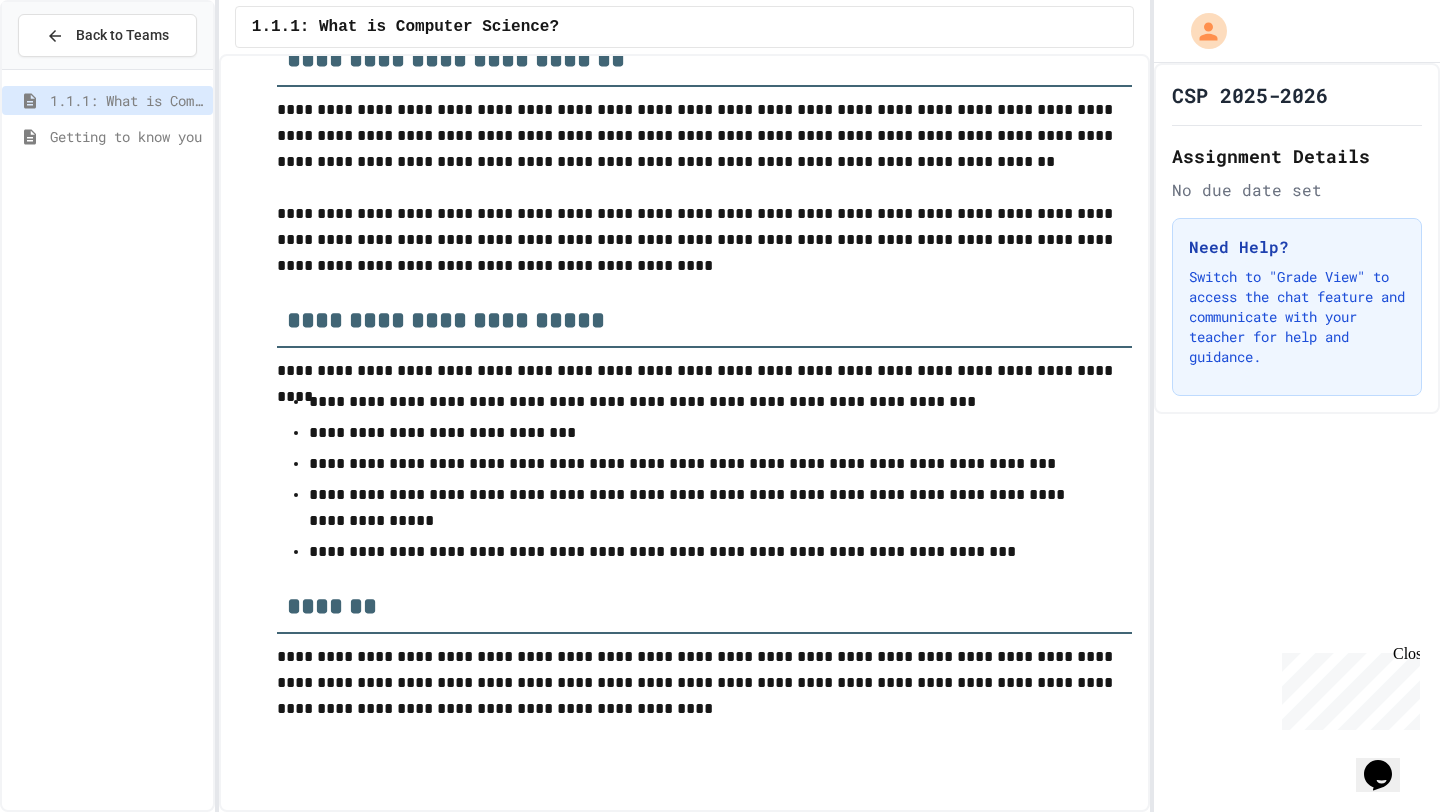 click on "Getting to know you" at bounding box center (127, 136) 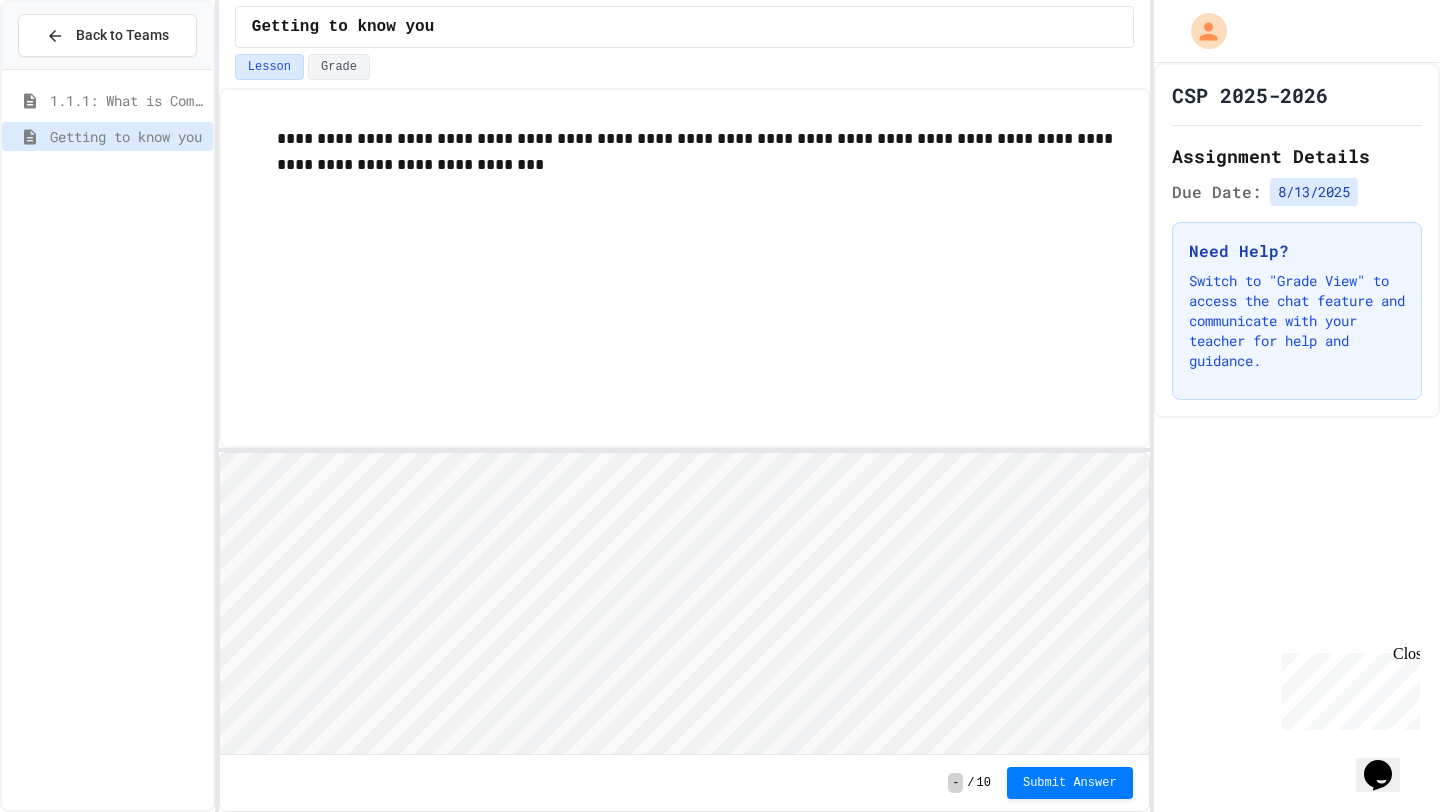 scroll, scrollTop: 0, scrollLeft: 0, axis: both 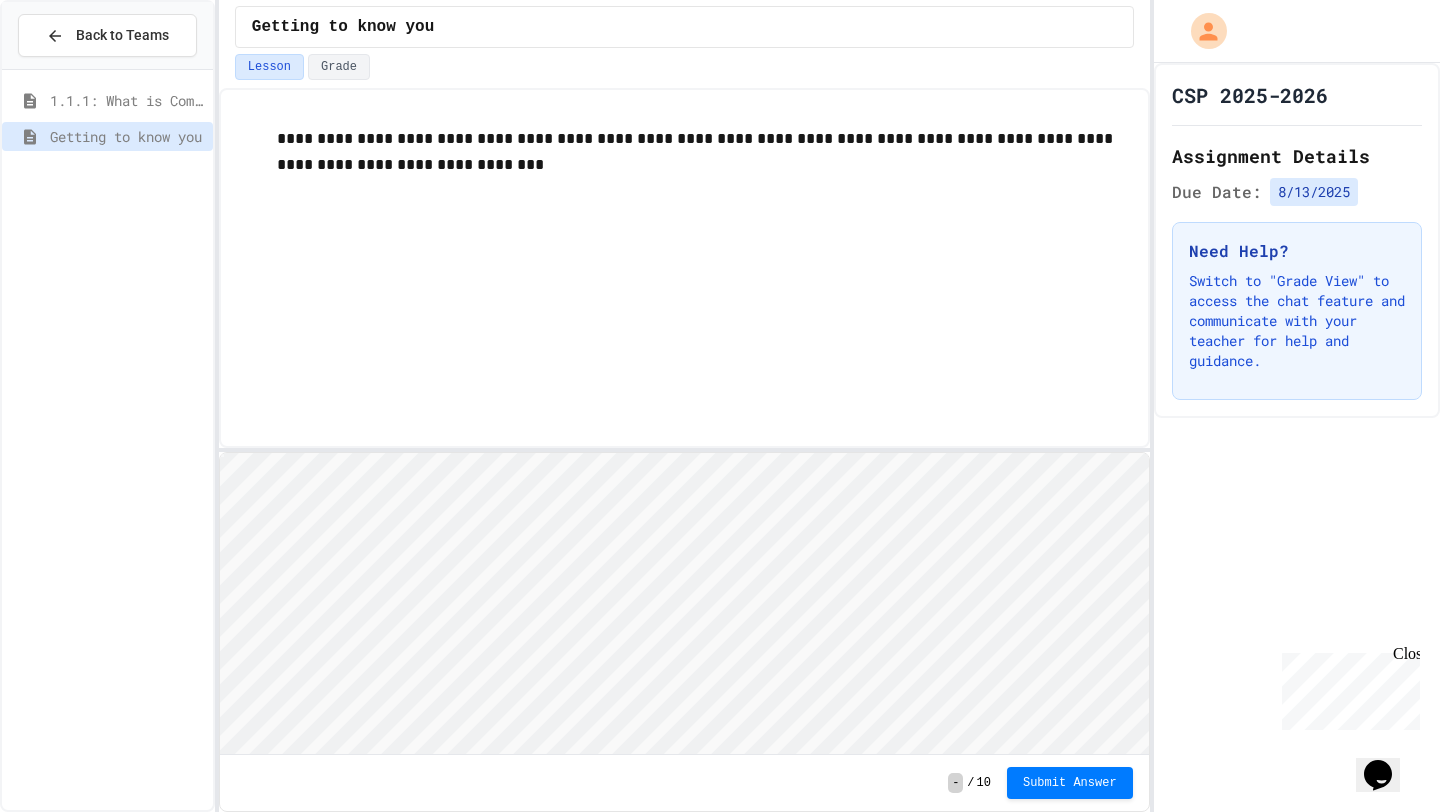 click on "**********" at bounding box center (684, 268) 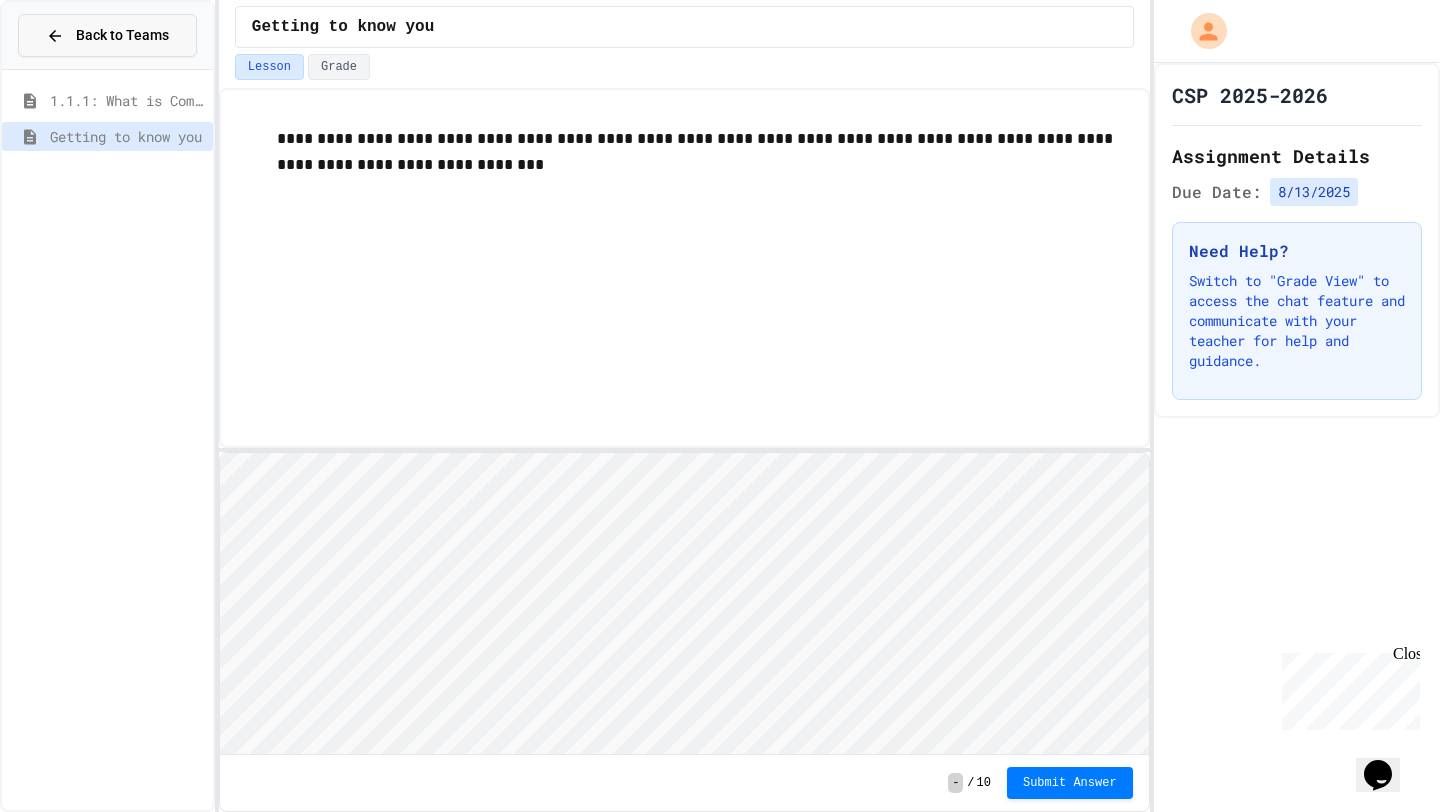 click on "Back to Teams" at bounding box center (107, 35) 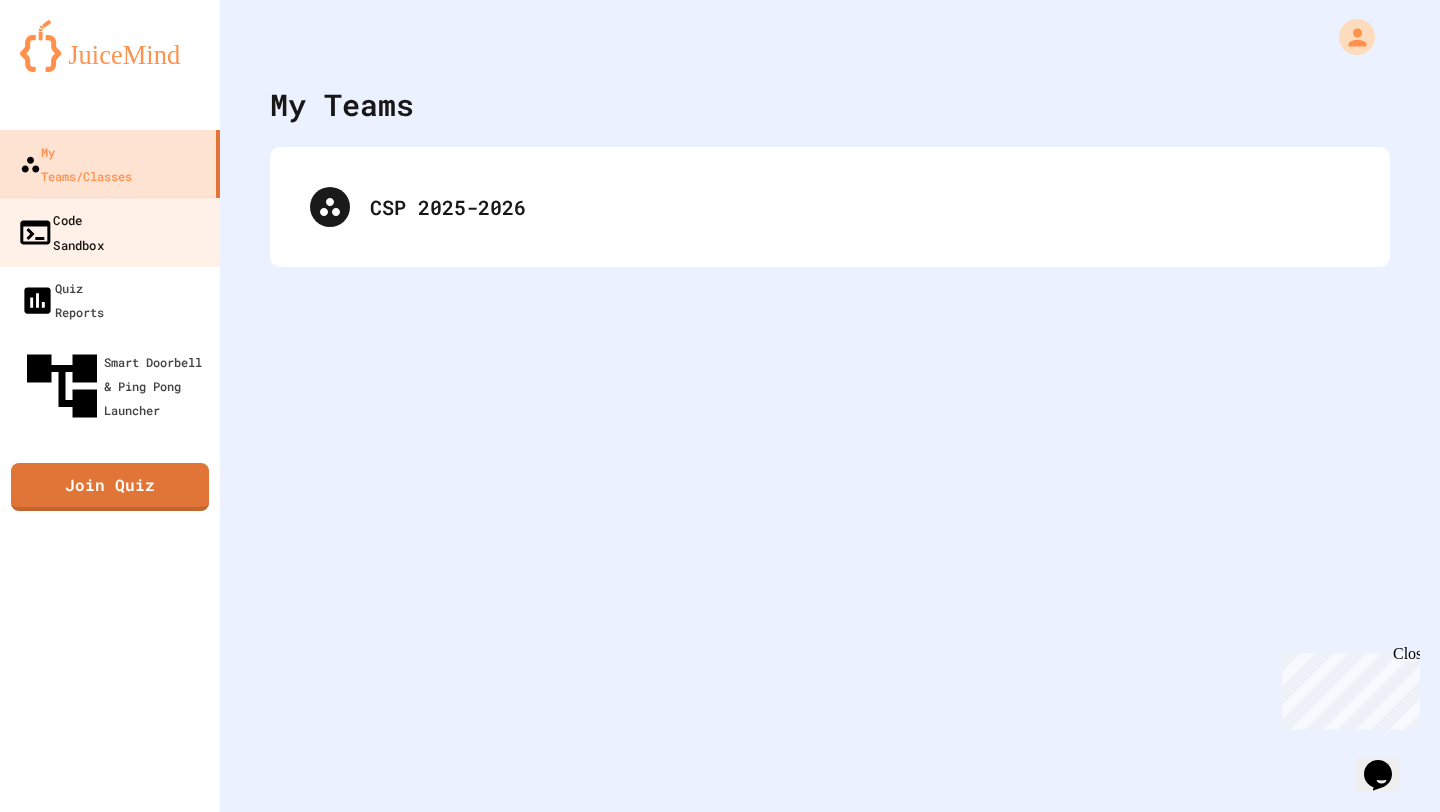 click on "Code Sandbox" at bounding box center [110, 232] 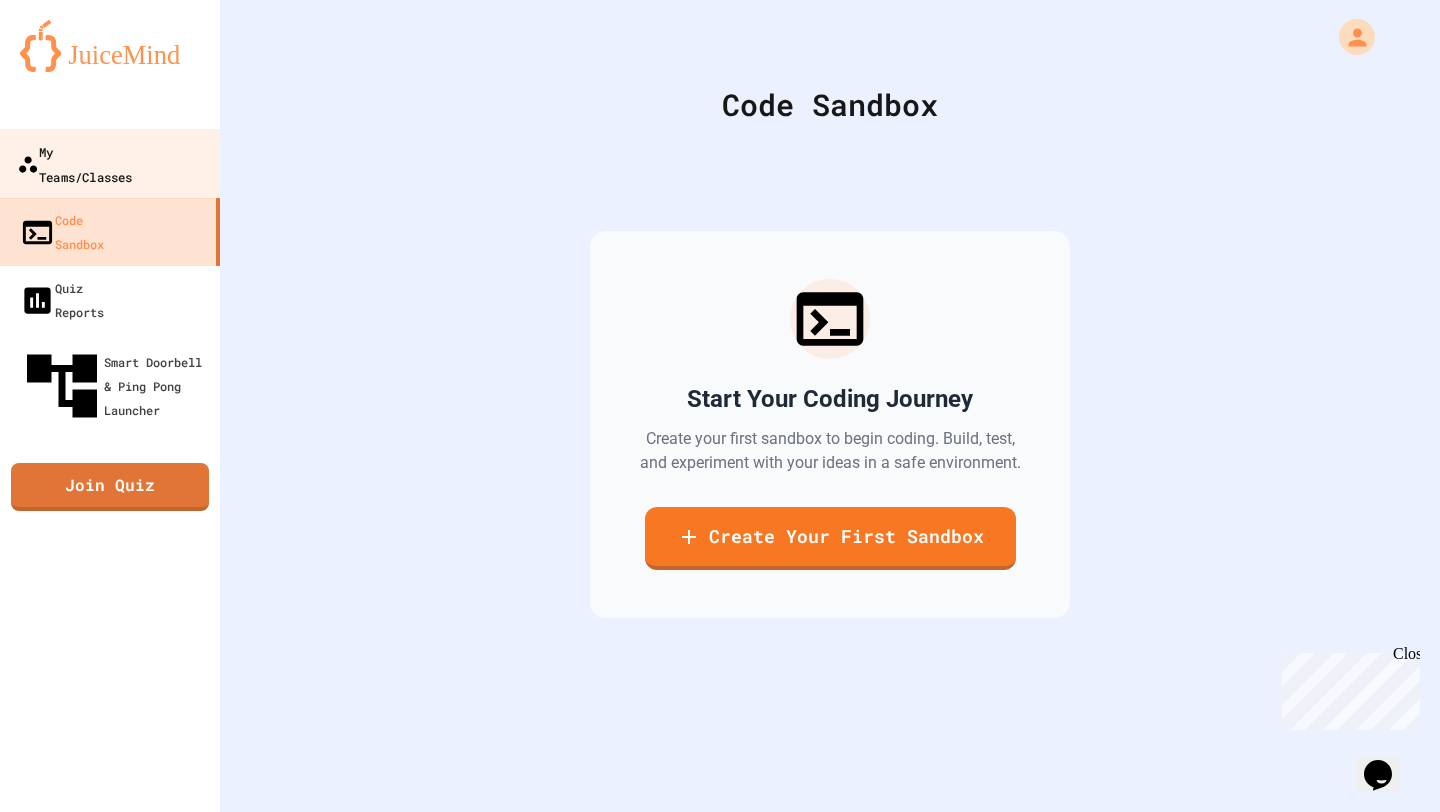 click on "My Teams/Classes" at bounding box center [74, 163] 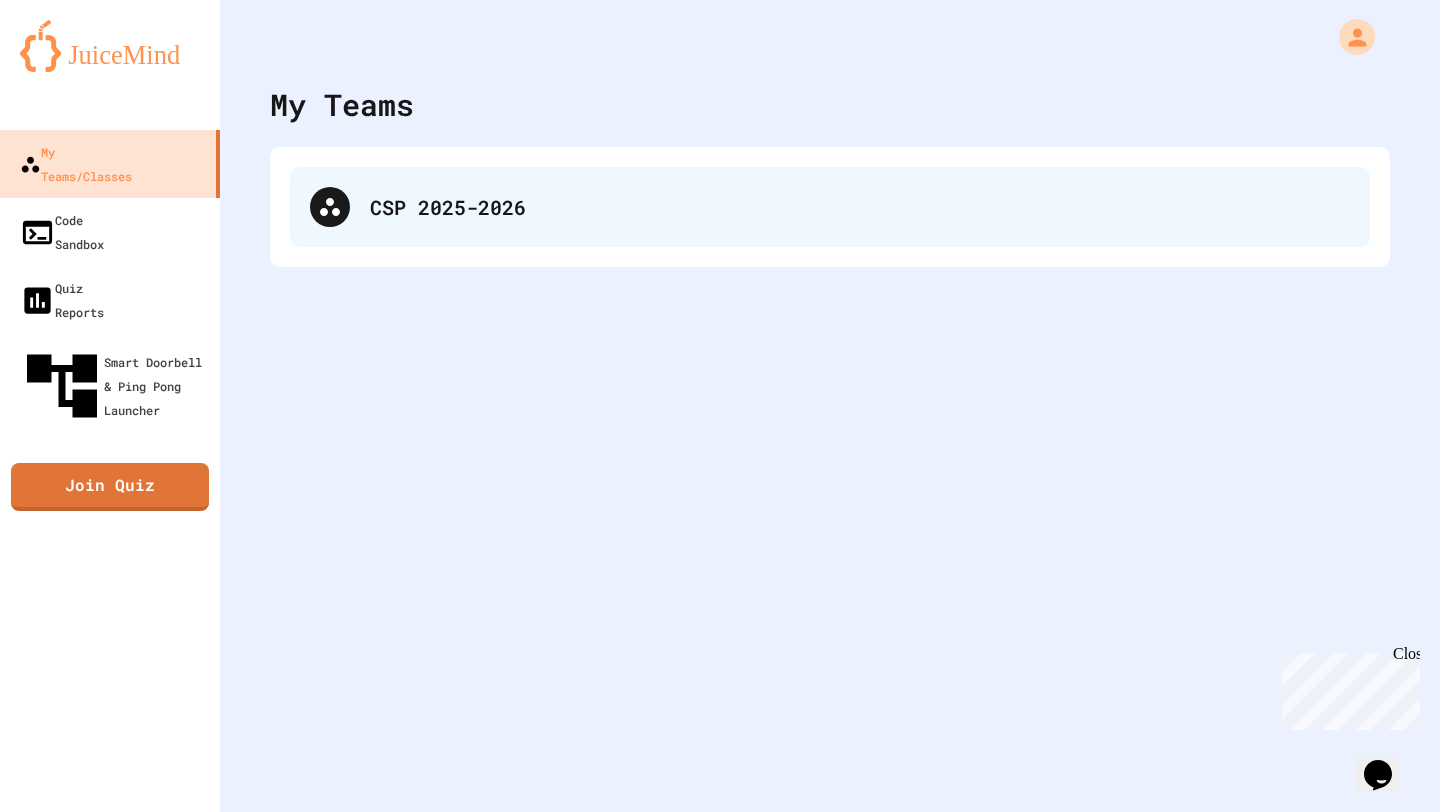 click at bounding box center (330, 207) 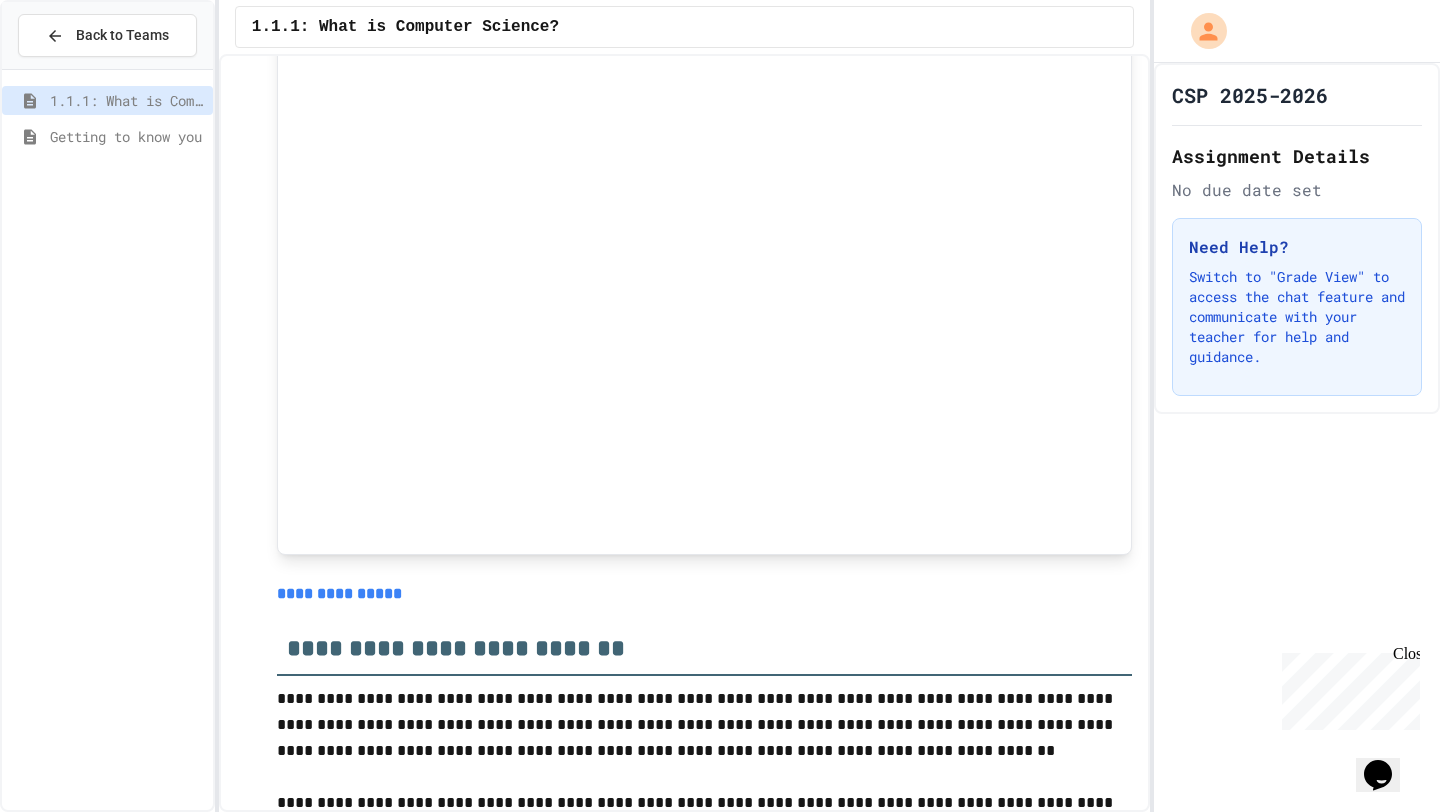 scroll, scrollTop: 8252, scrollLeft: 0, axis: vertical 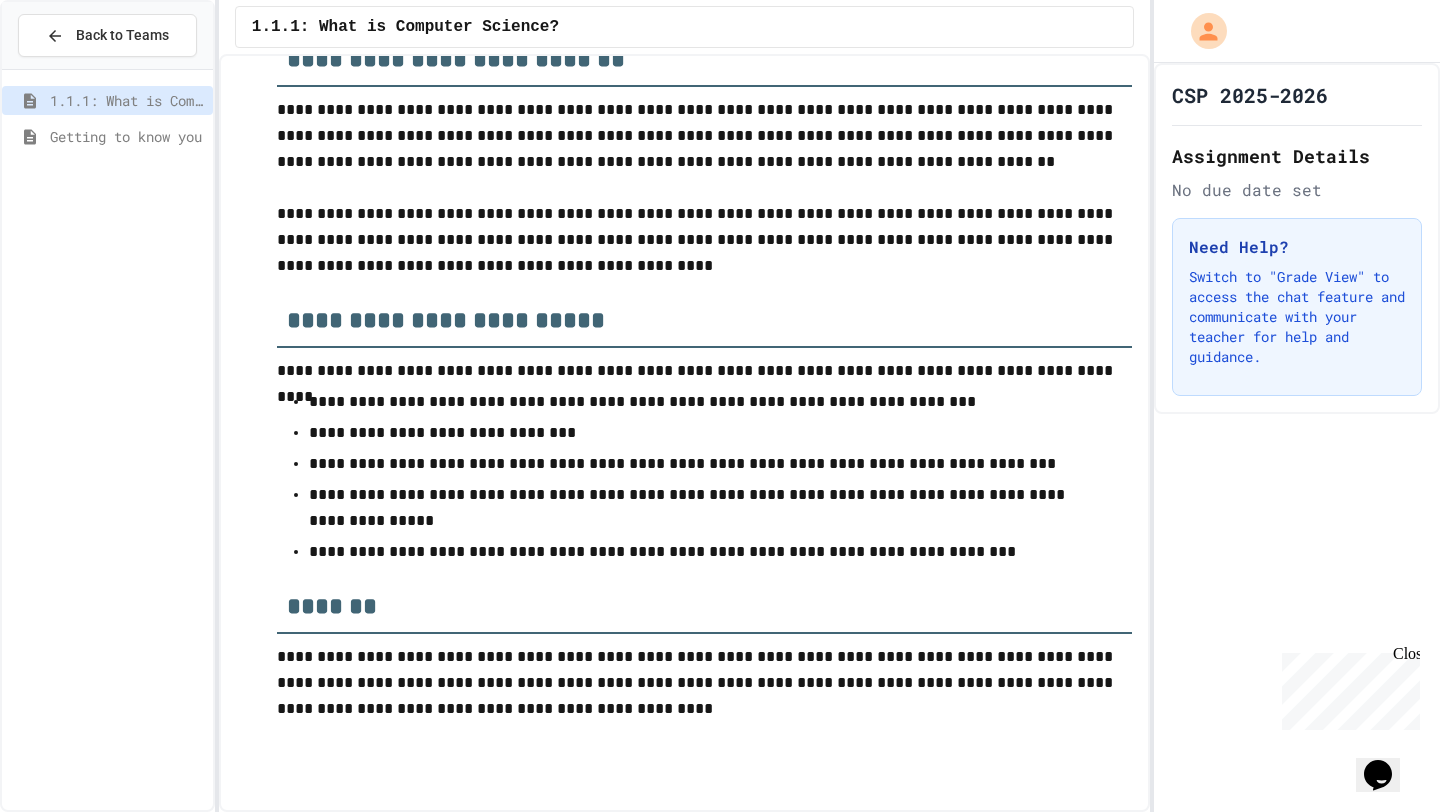 click on "Close" at bounding box center (1405, 657) 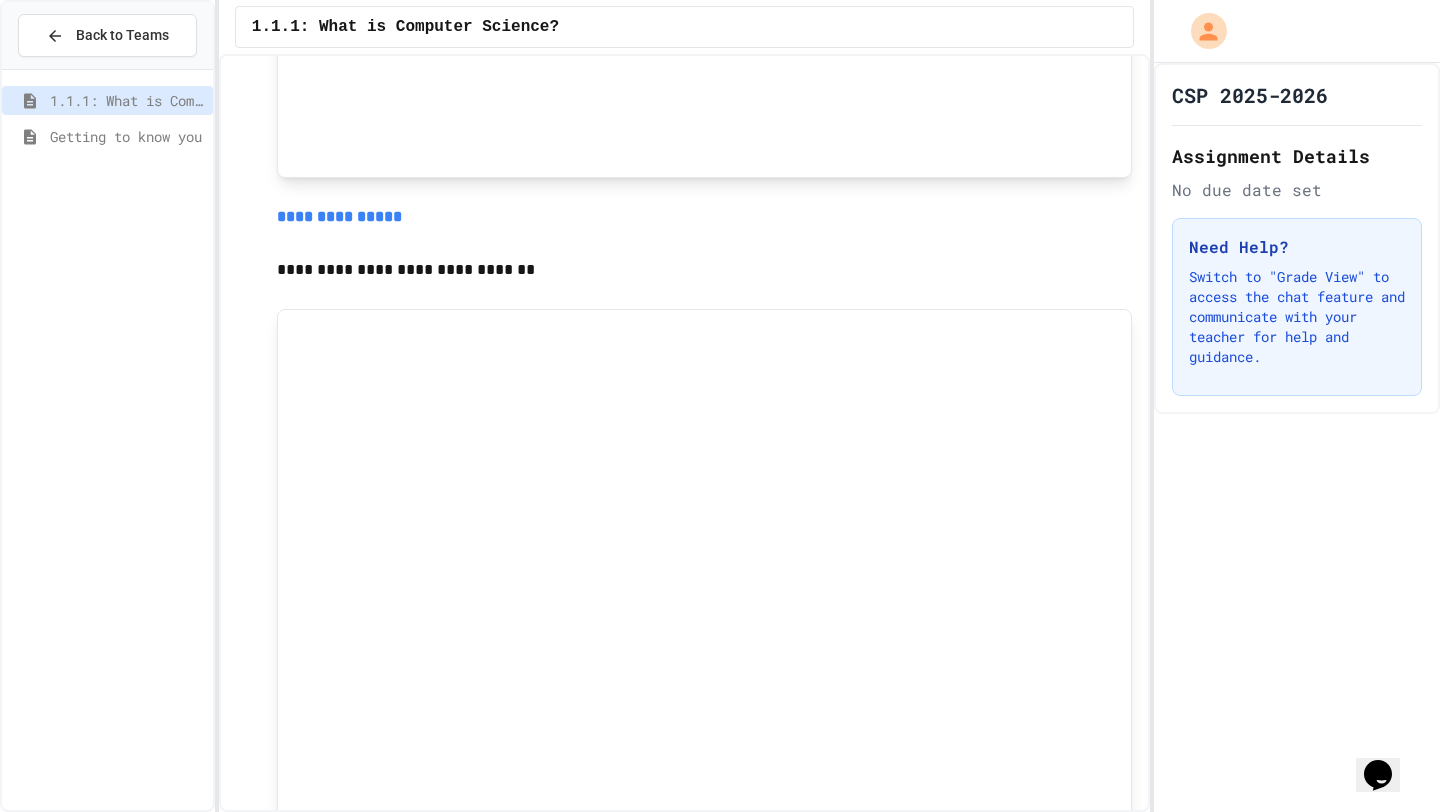 scroll, scrollTop: 0, scrollLeft: 0, axis: both 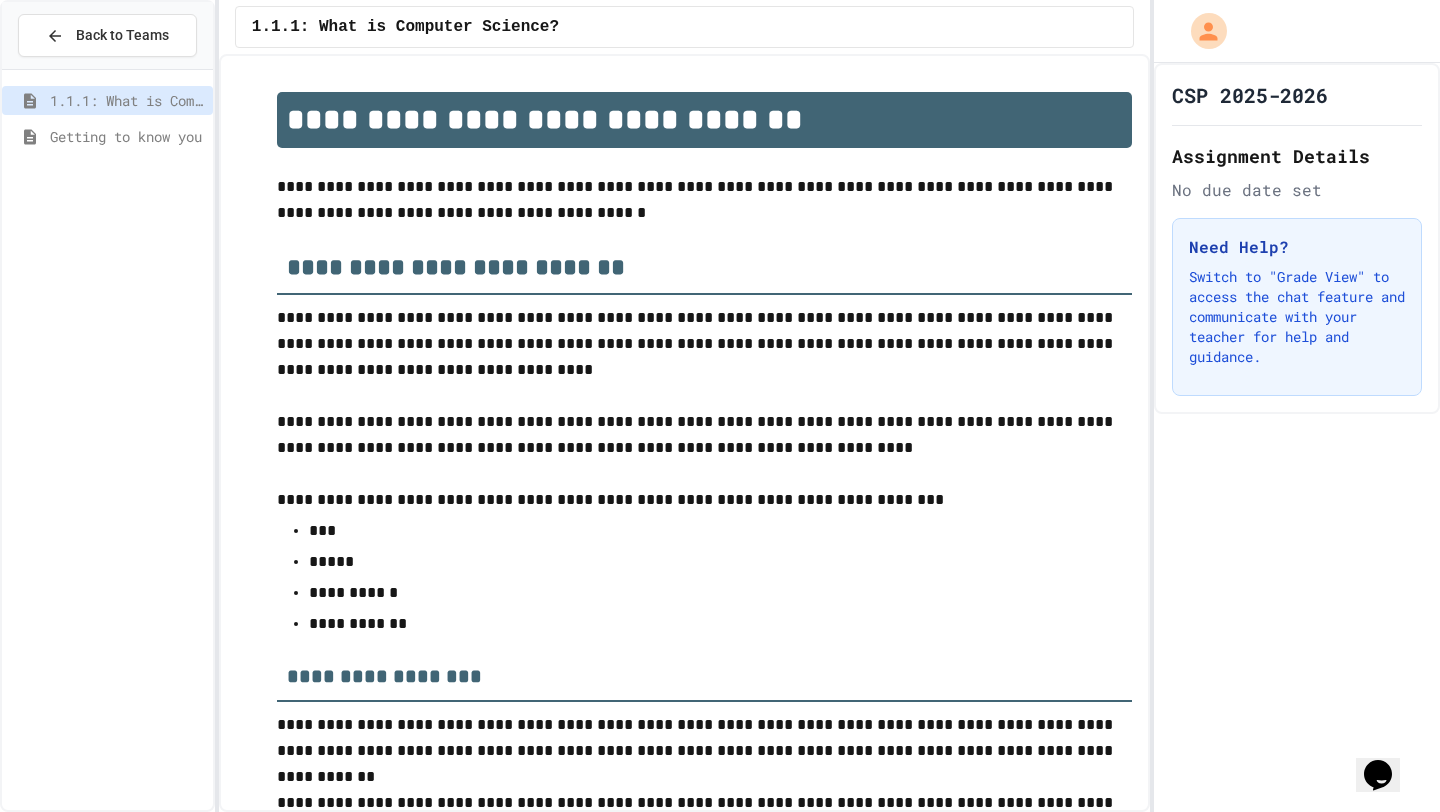 click on "1.1.1: What is Computer Science?" at bounding box center [405, 27] 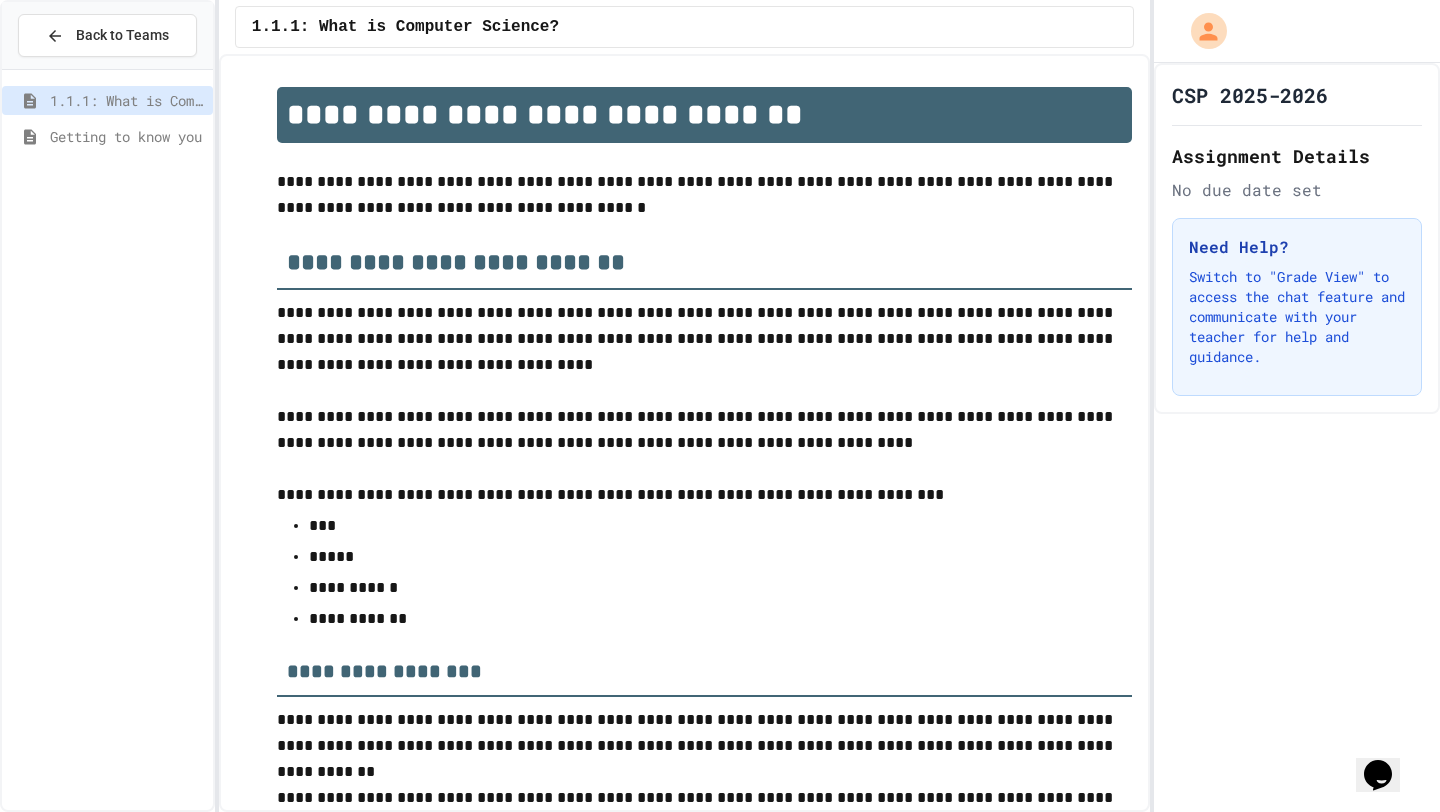 click on "Getting to know you" at bounding box center [127, 136] 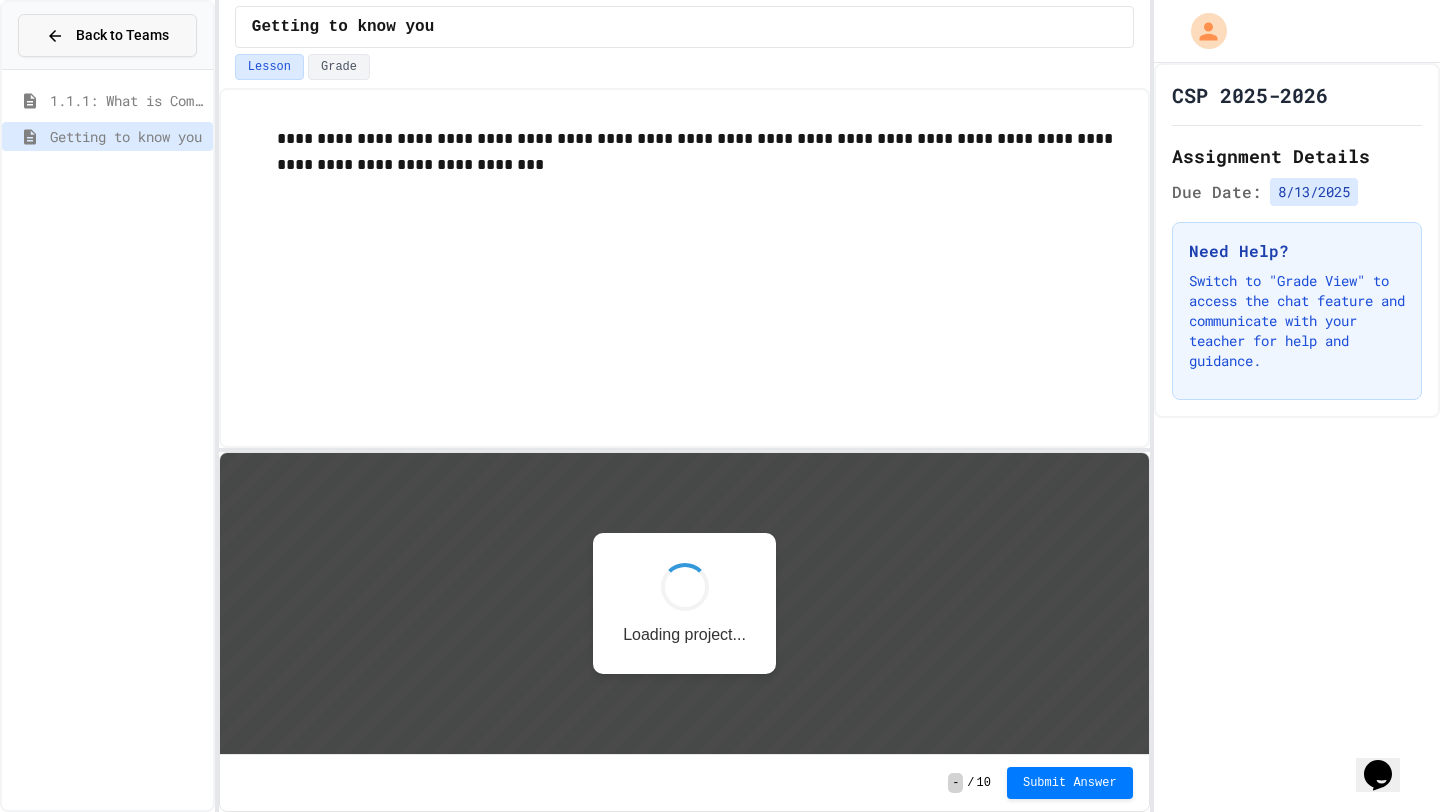 scroll, scrollTop: 0, scrollLeft: 0, axis: both 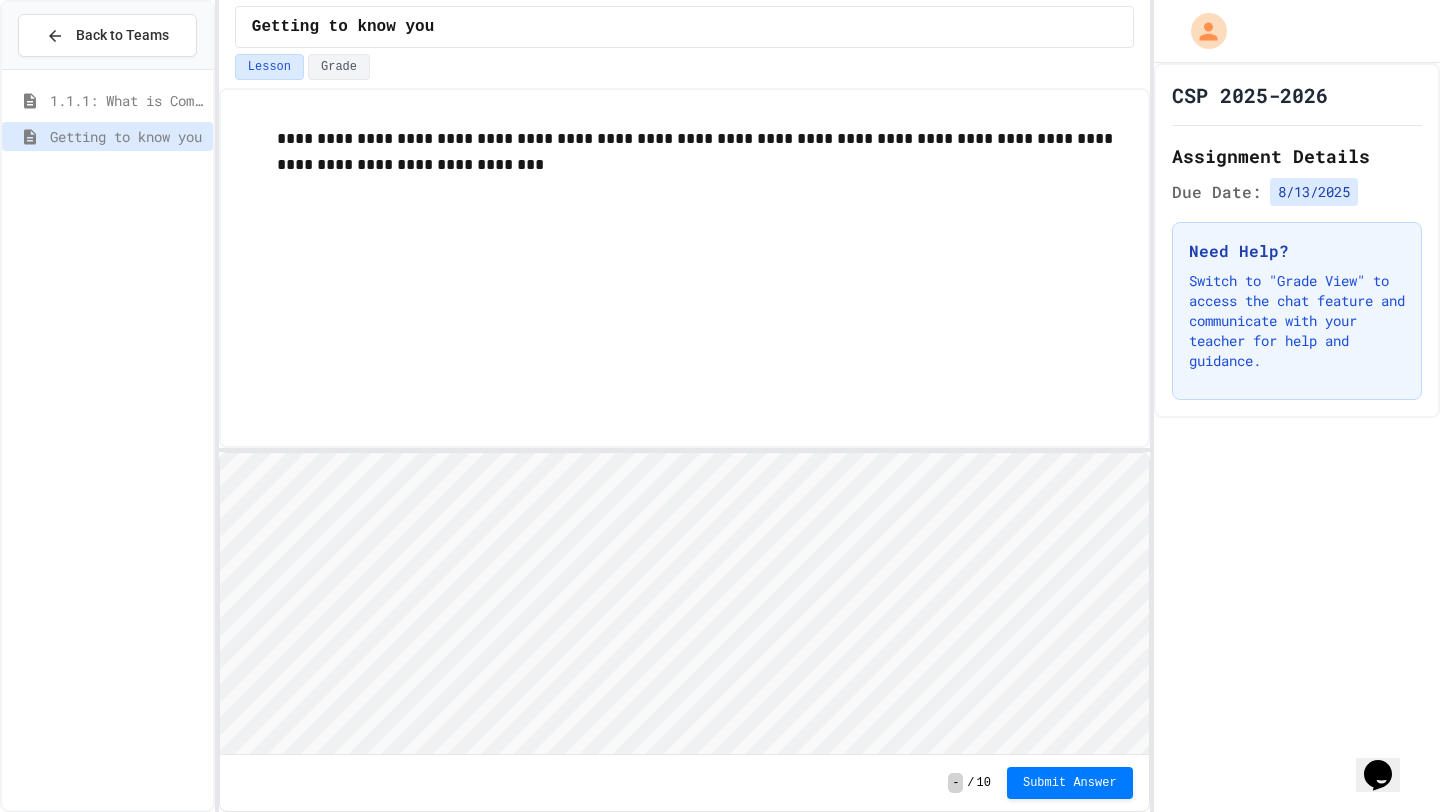 click on "Getting to know you" at bounding box center [684, 27] 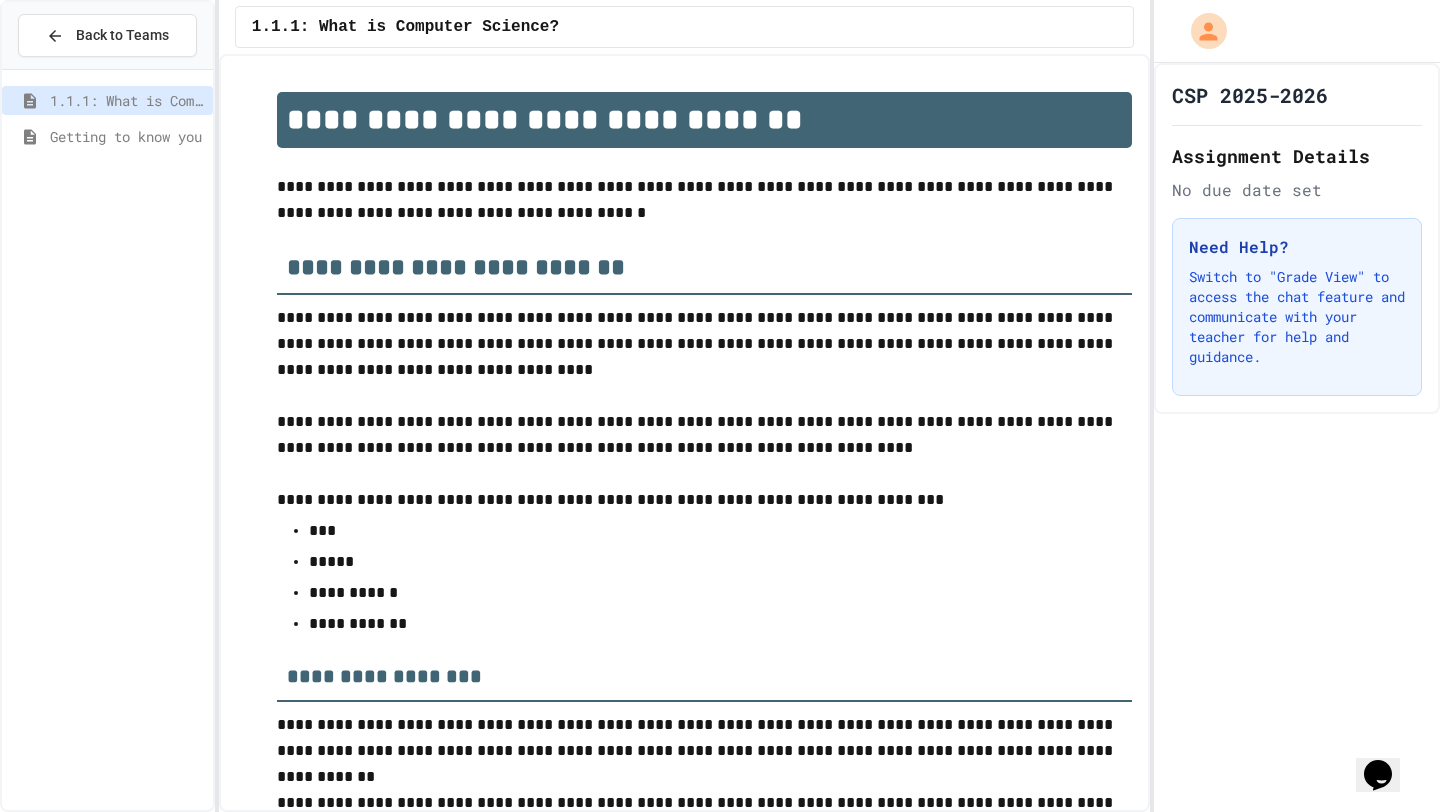 scroll, scrollTop: 3149, scrollLeft: 0, axis: vertical 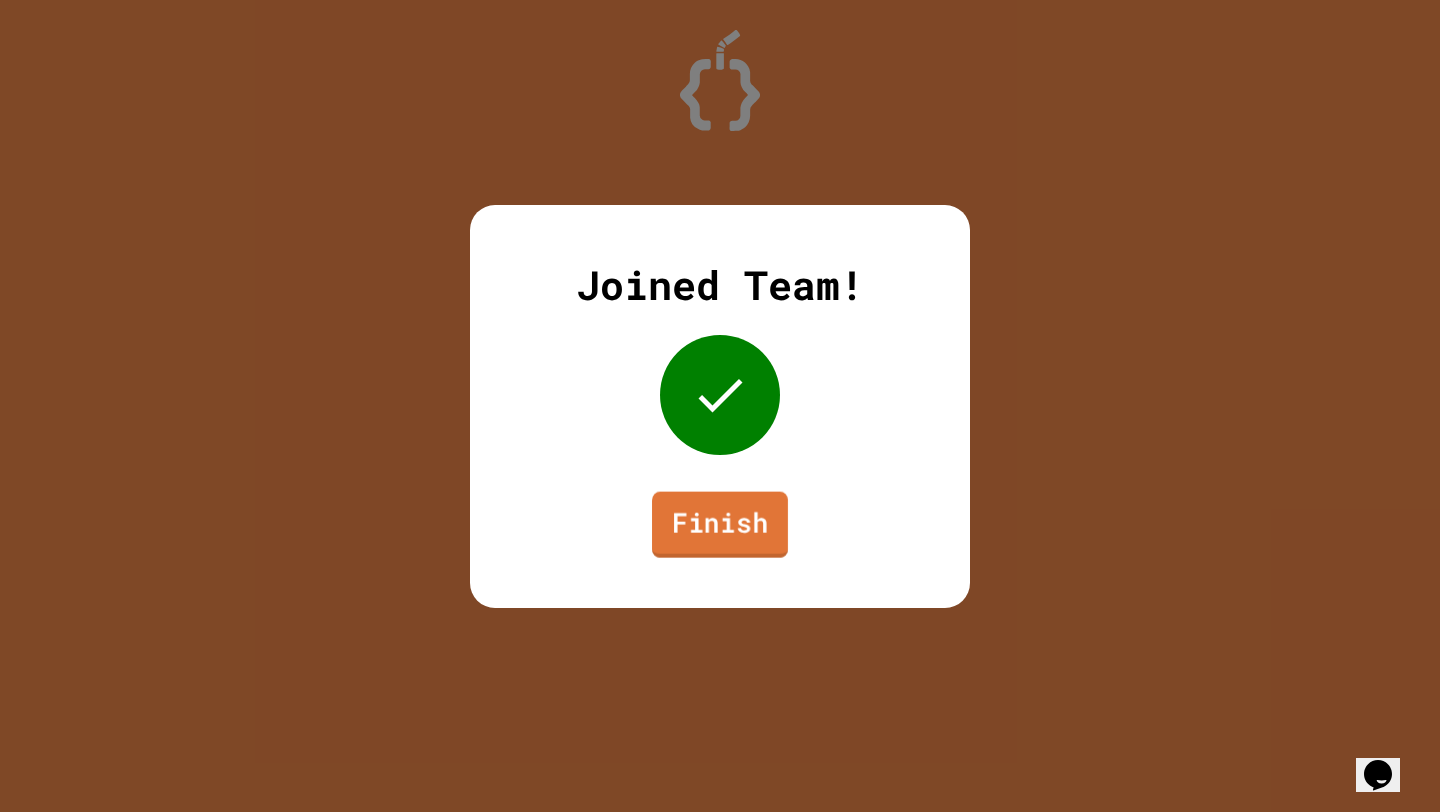 click on "Finish" at bounding box center (720, 524) 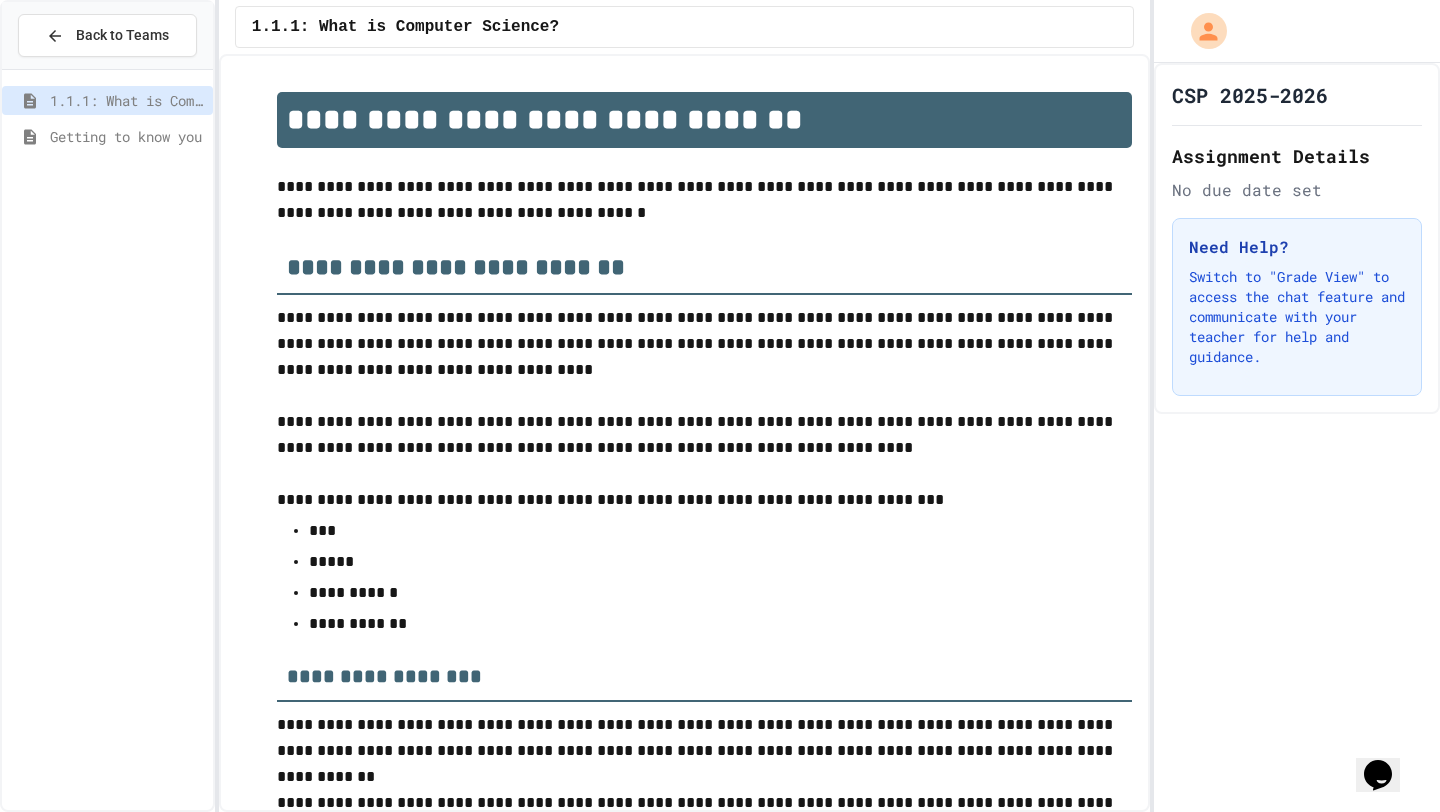 scroll, scrollTop: 3149, scrollLeft: 0, axis: vertical 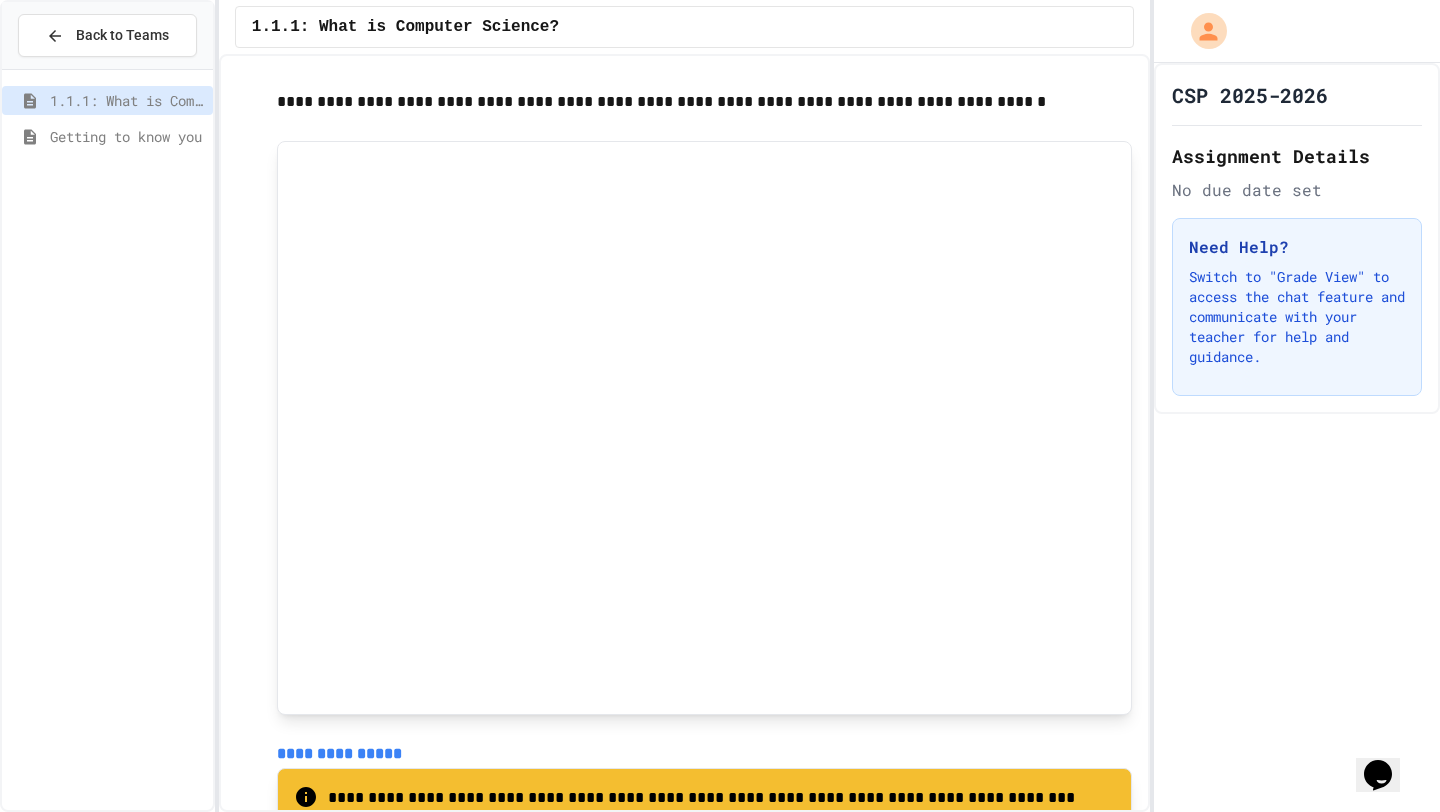 click on "Getting to know you" at bounding box center (127, 136) 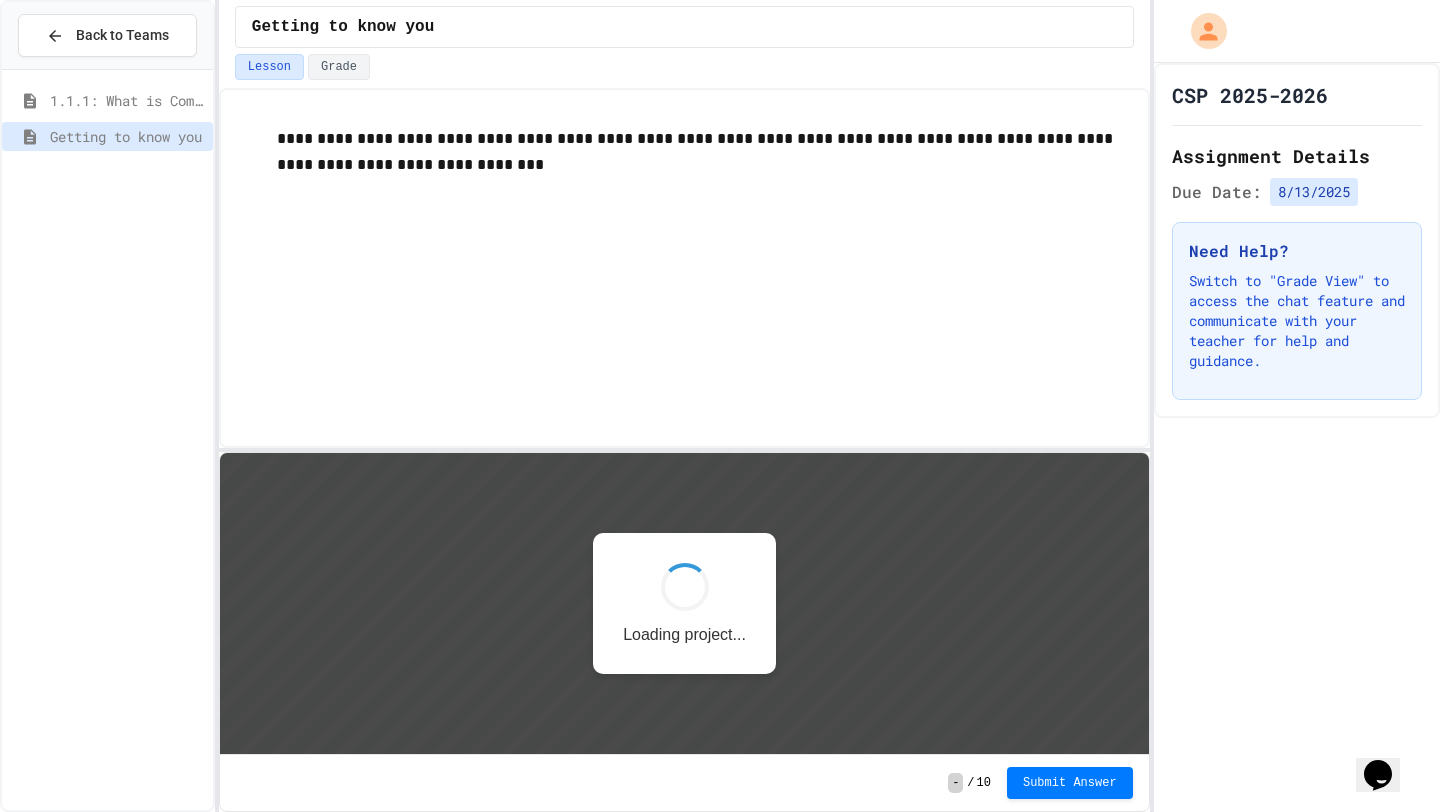 scroll, scrollTop: 0, scrollLeft: 0, axis: both 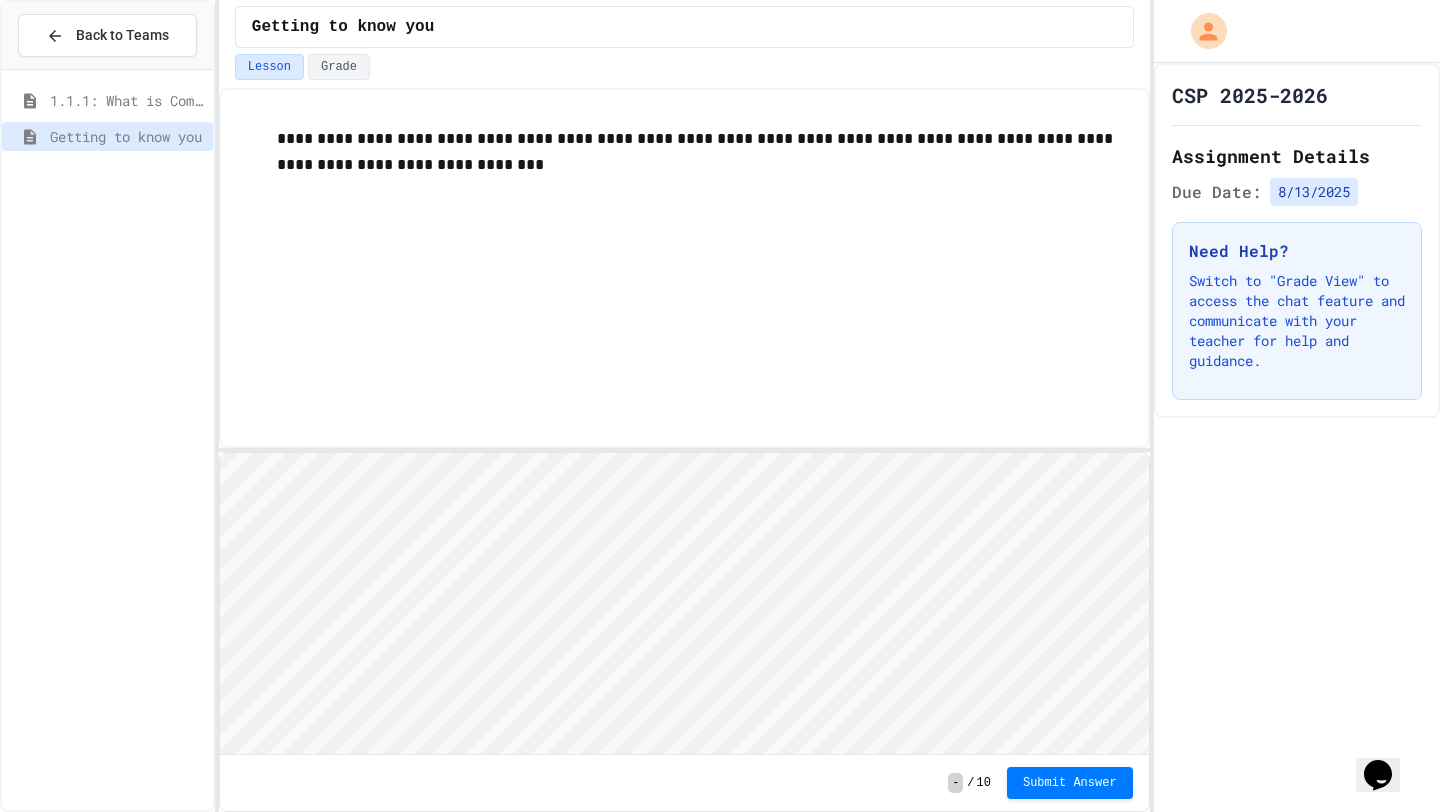click on "Loading project...
!
Error Loading Project
There was an error loading the project. Please refresh the page to try
again." at bounding box center [683, 453] 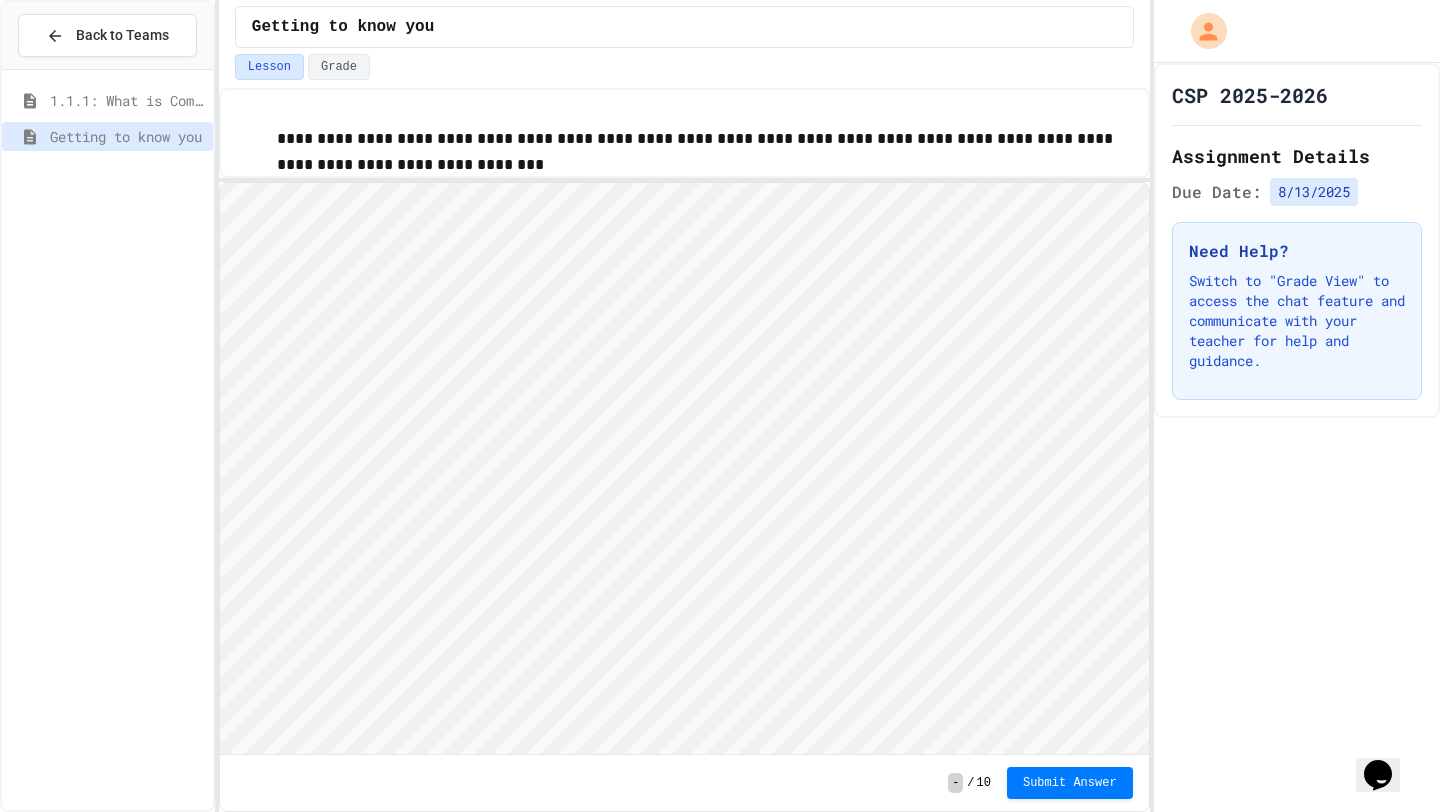 click on "**********" at bounding box center (684, 450) 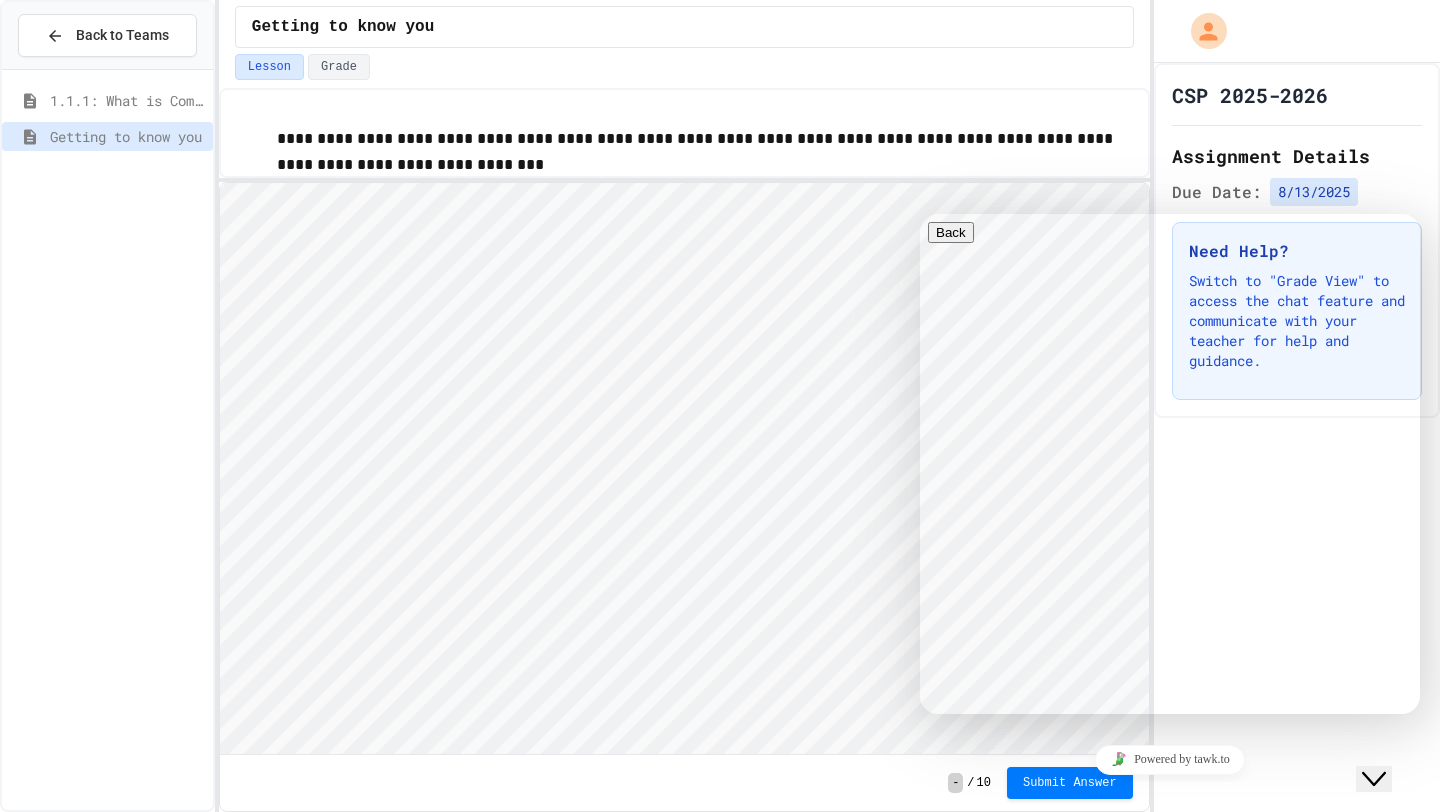 click on "Close Chat This icon closes the chat window." at bounding box center [1374, 779] 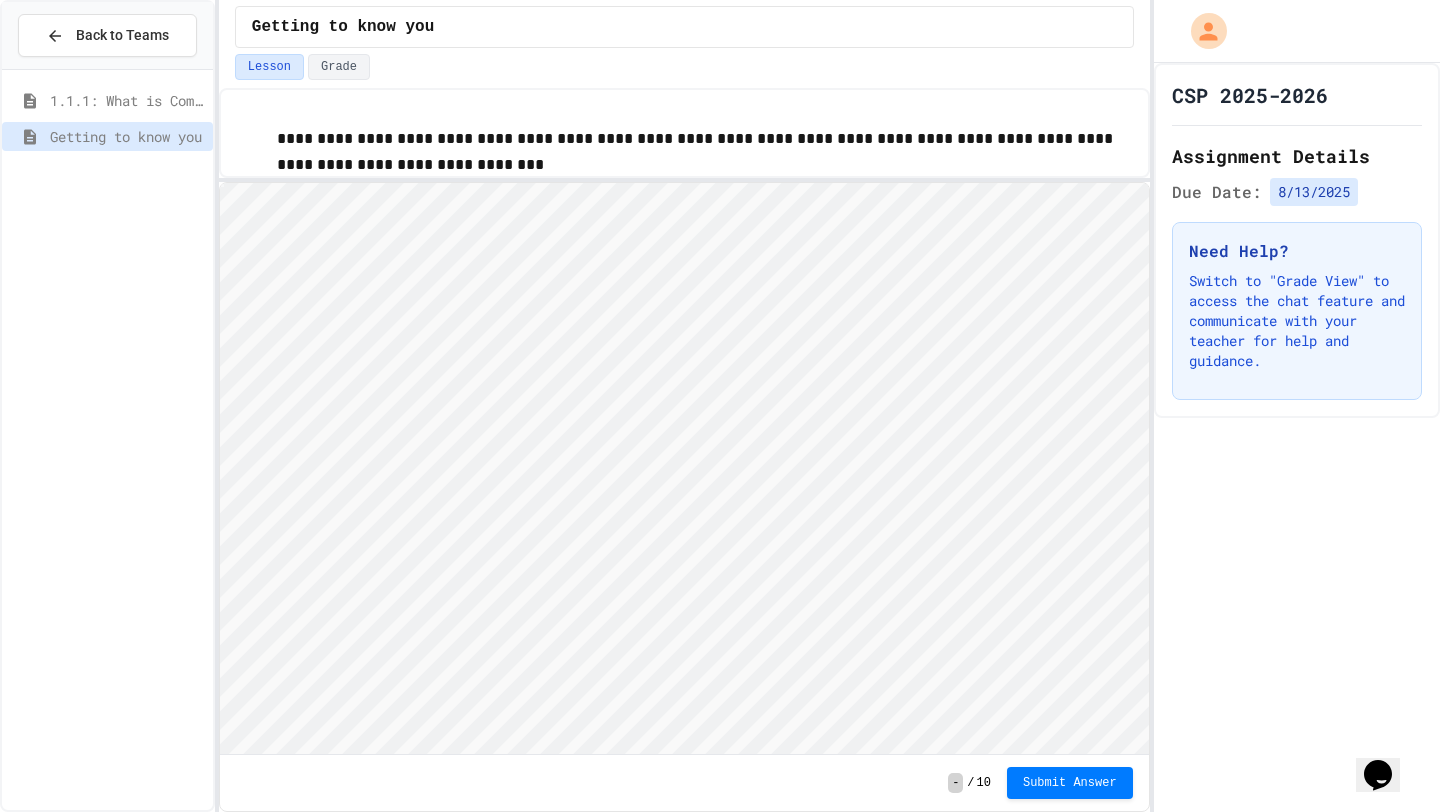 click at bounding box center (1297, 31) 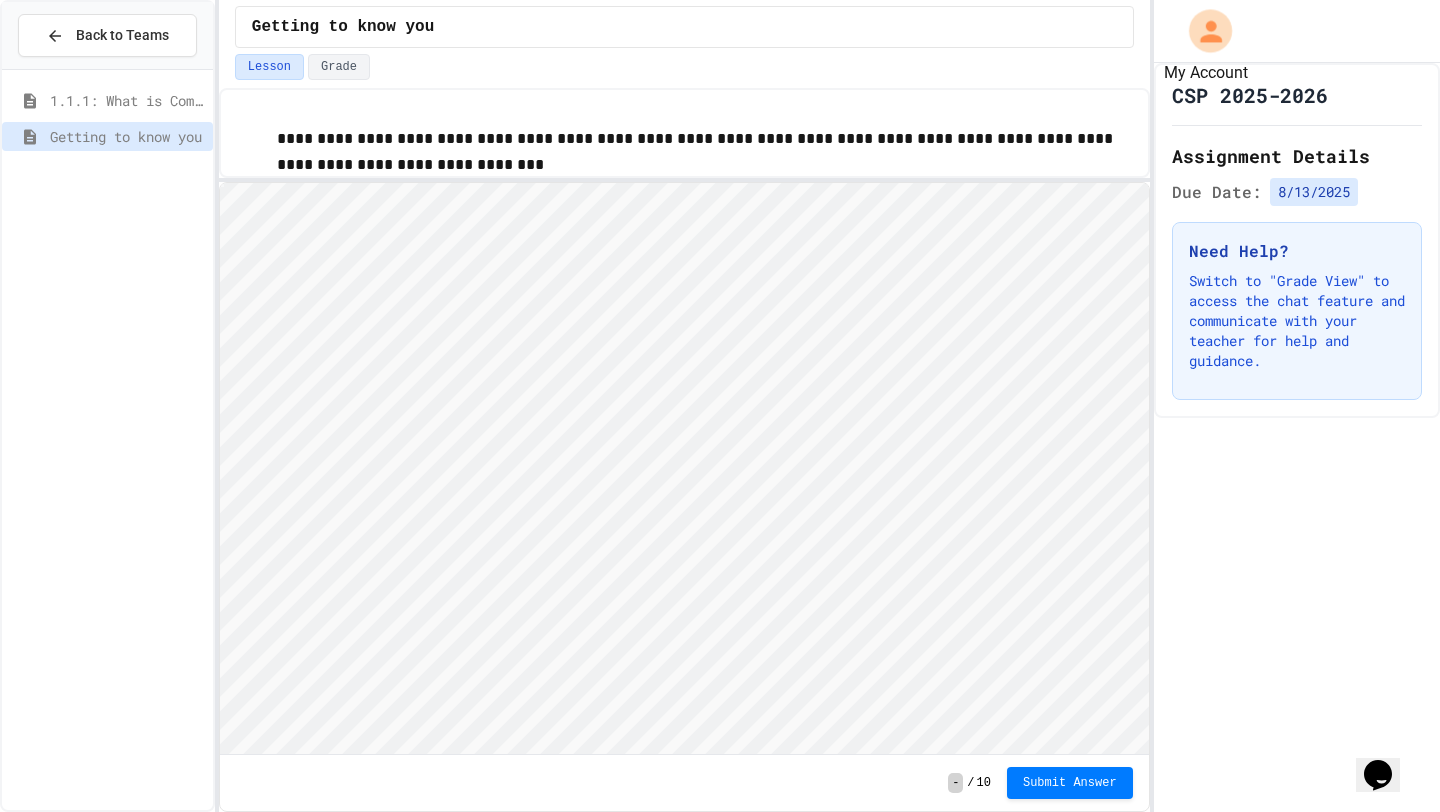 click 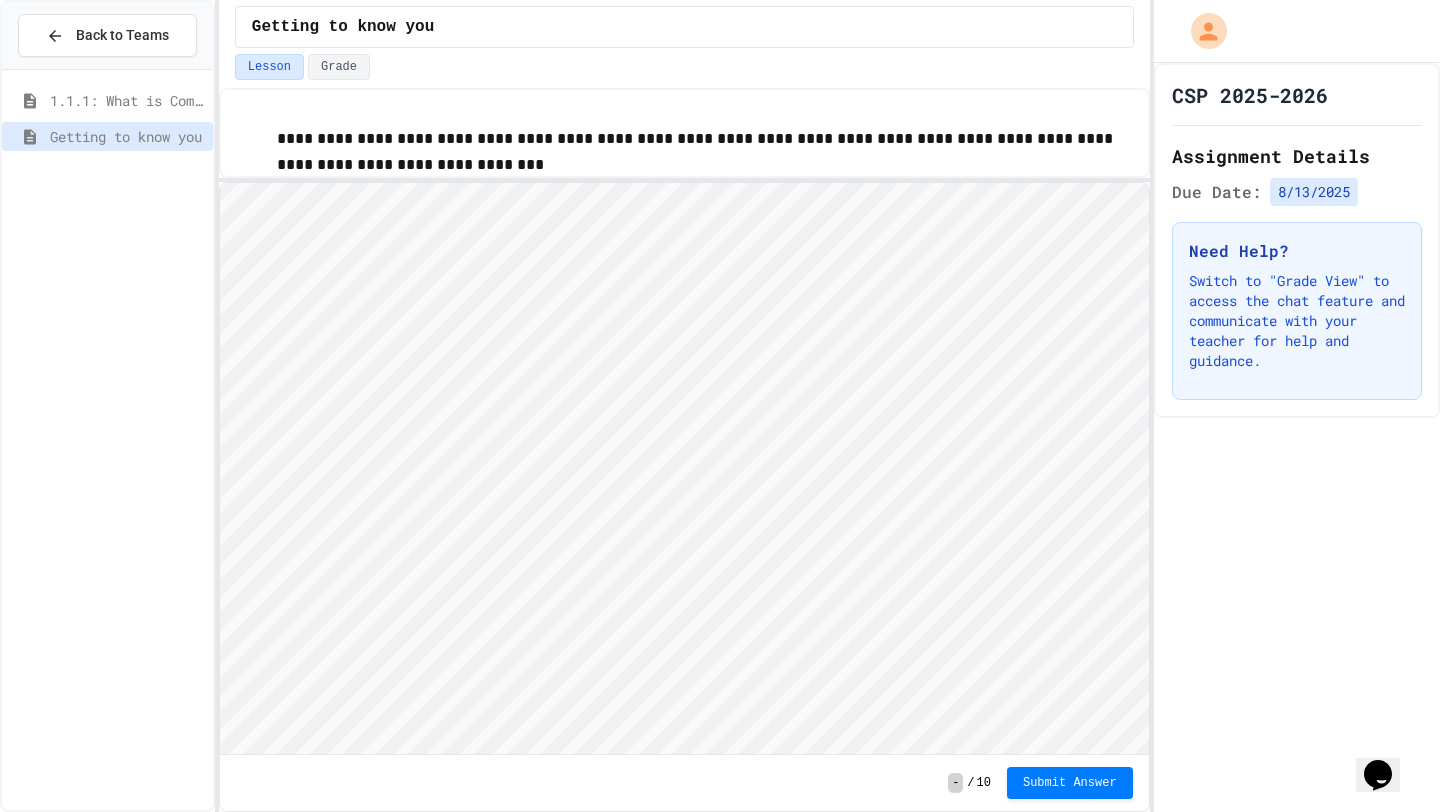 click at bounding box center [720, 812] 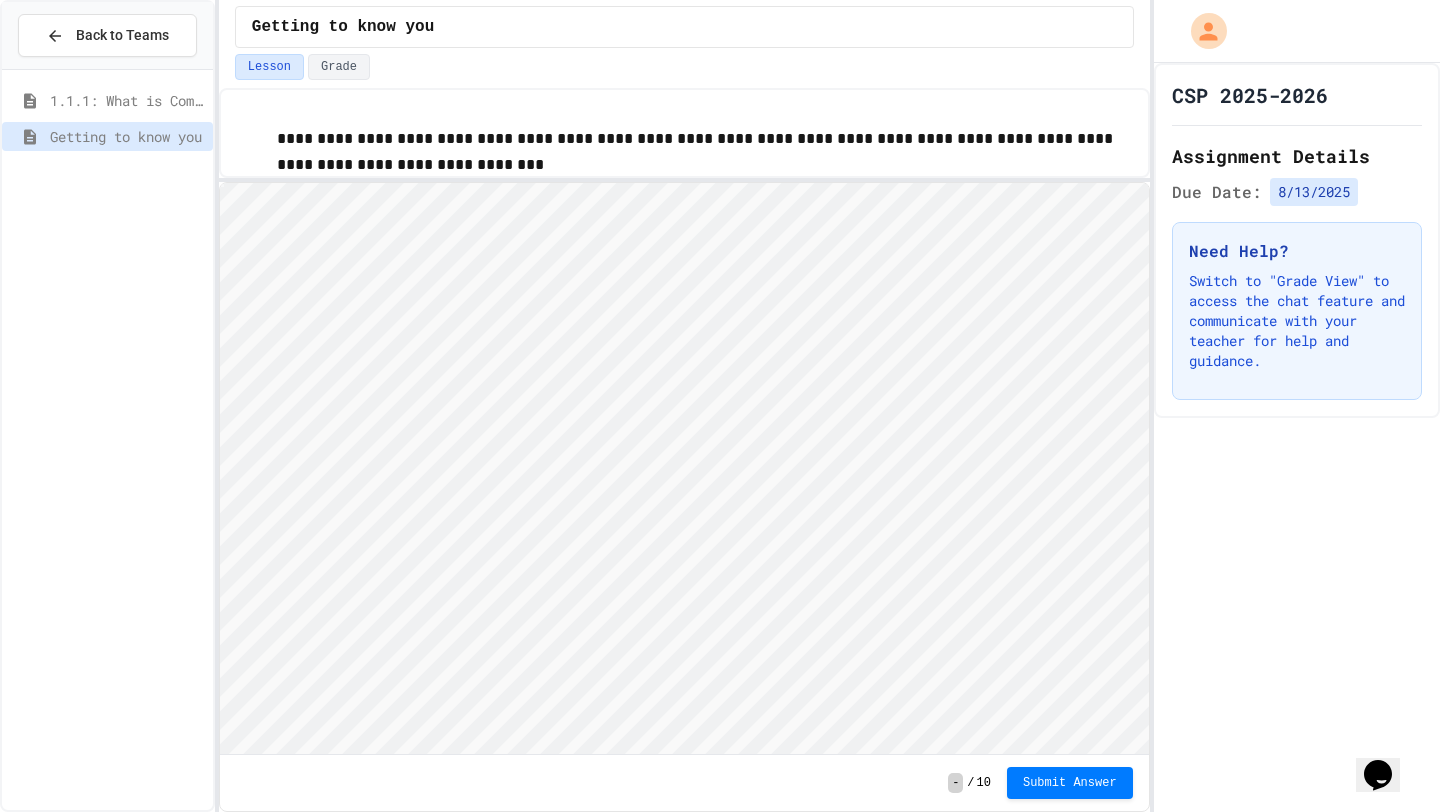 click on "Lesson Grade" at bounding box center (684, 67) 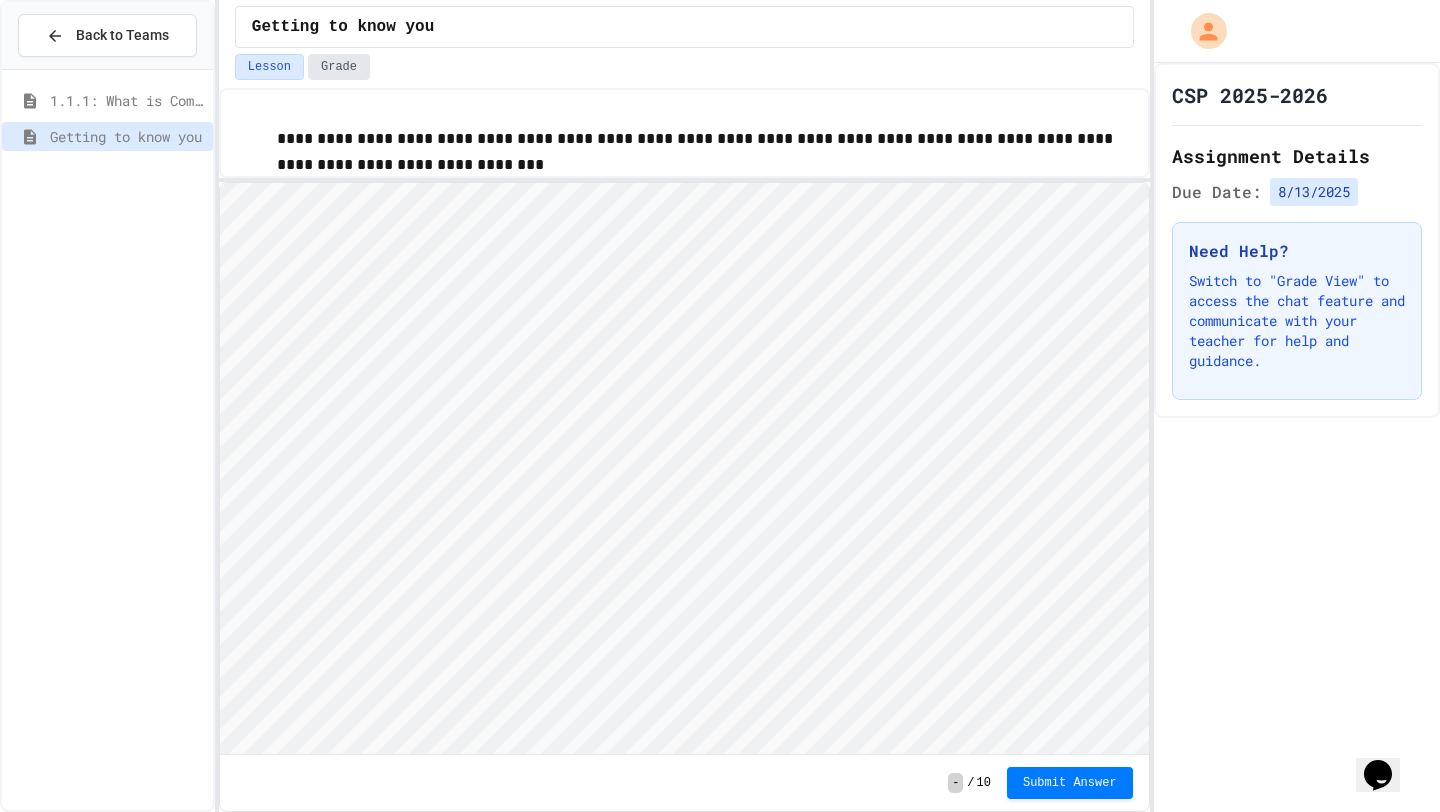 click on "Grade" at bounding box center (339, 67) 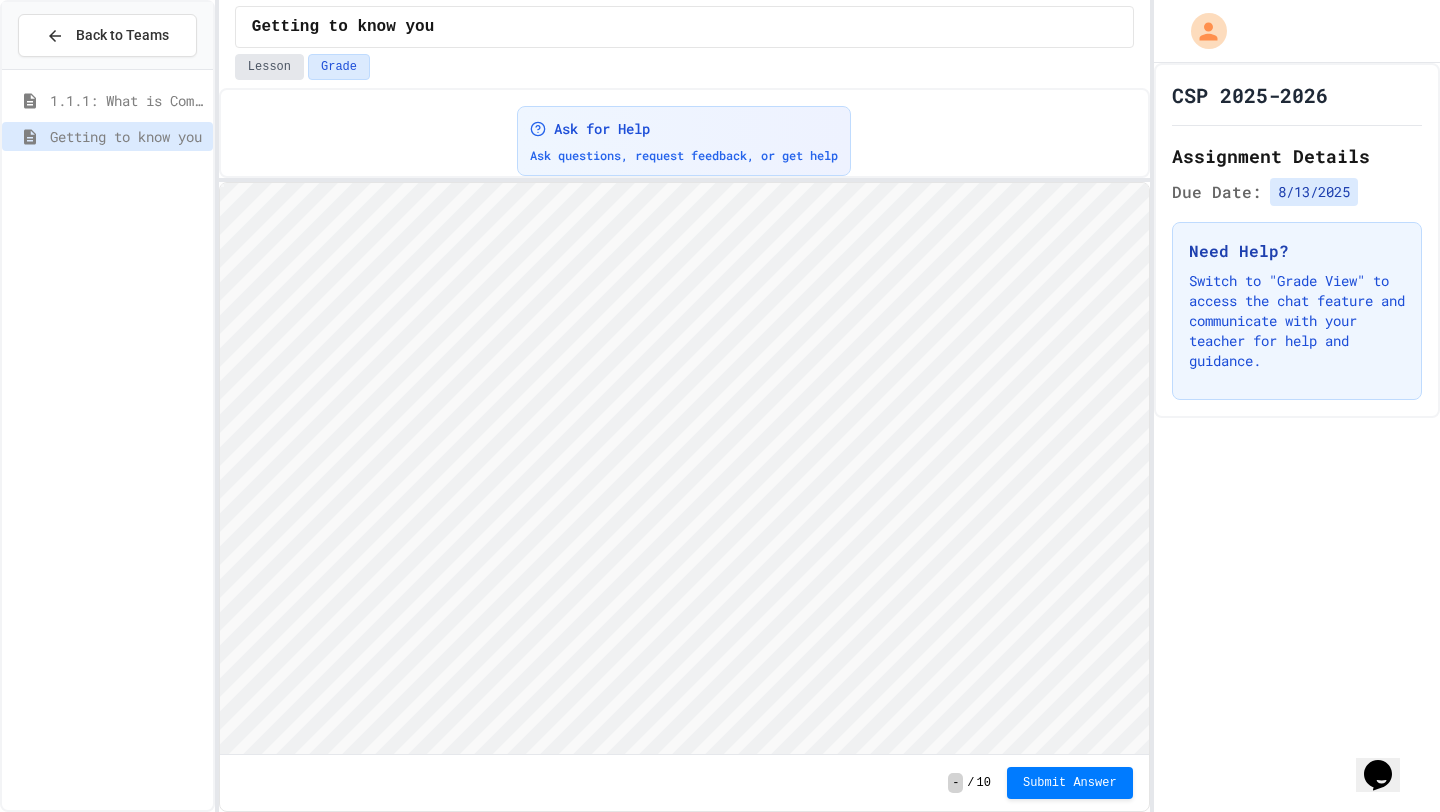 click on "Lesson" at bounding box center (269, 67) 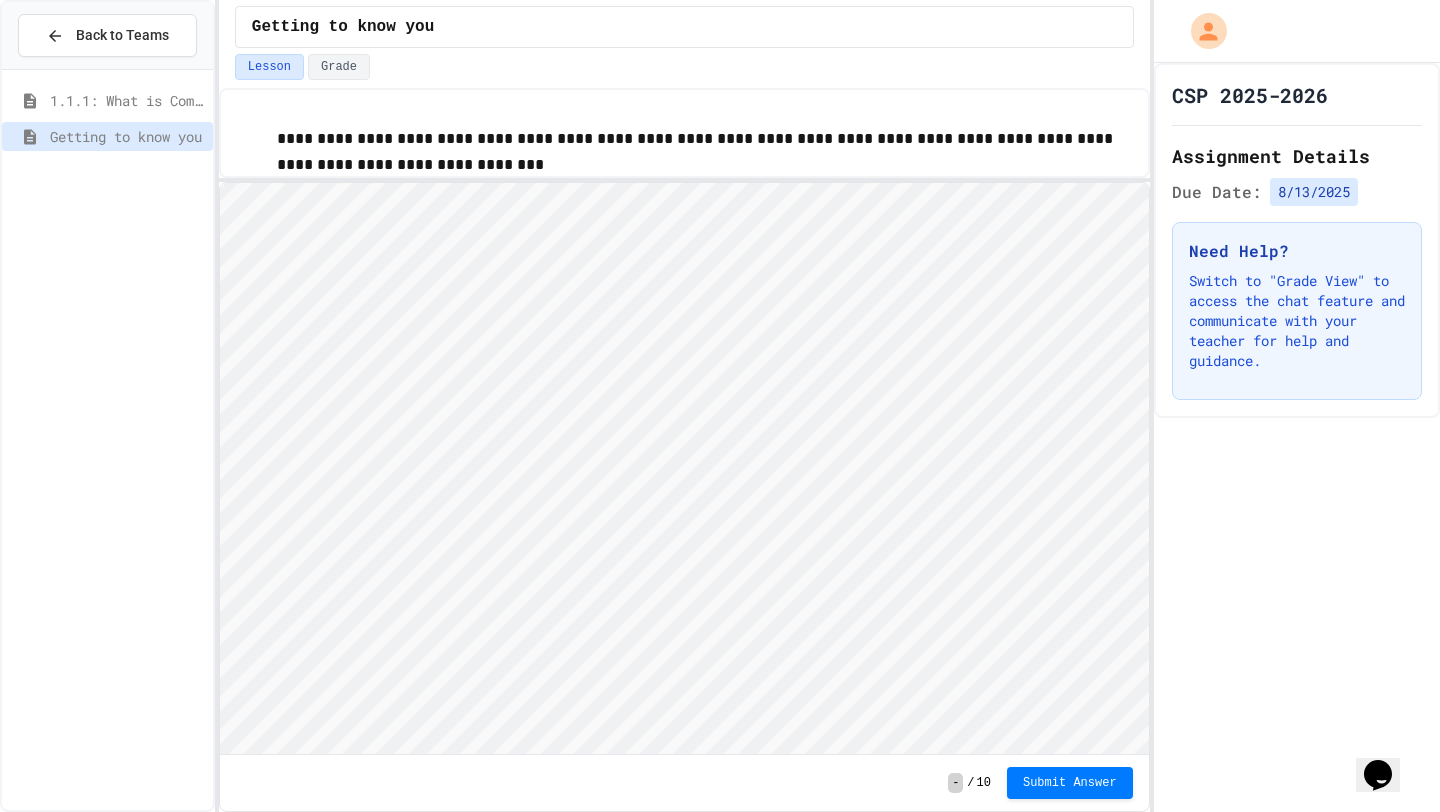 type on "**" 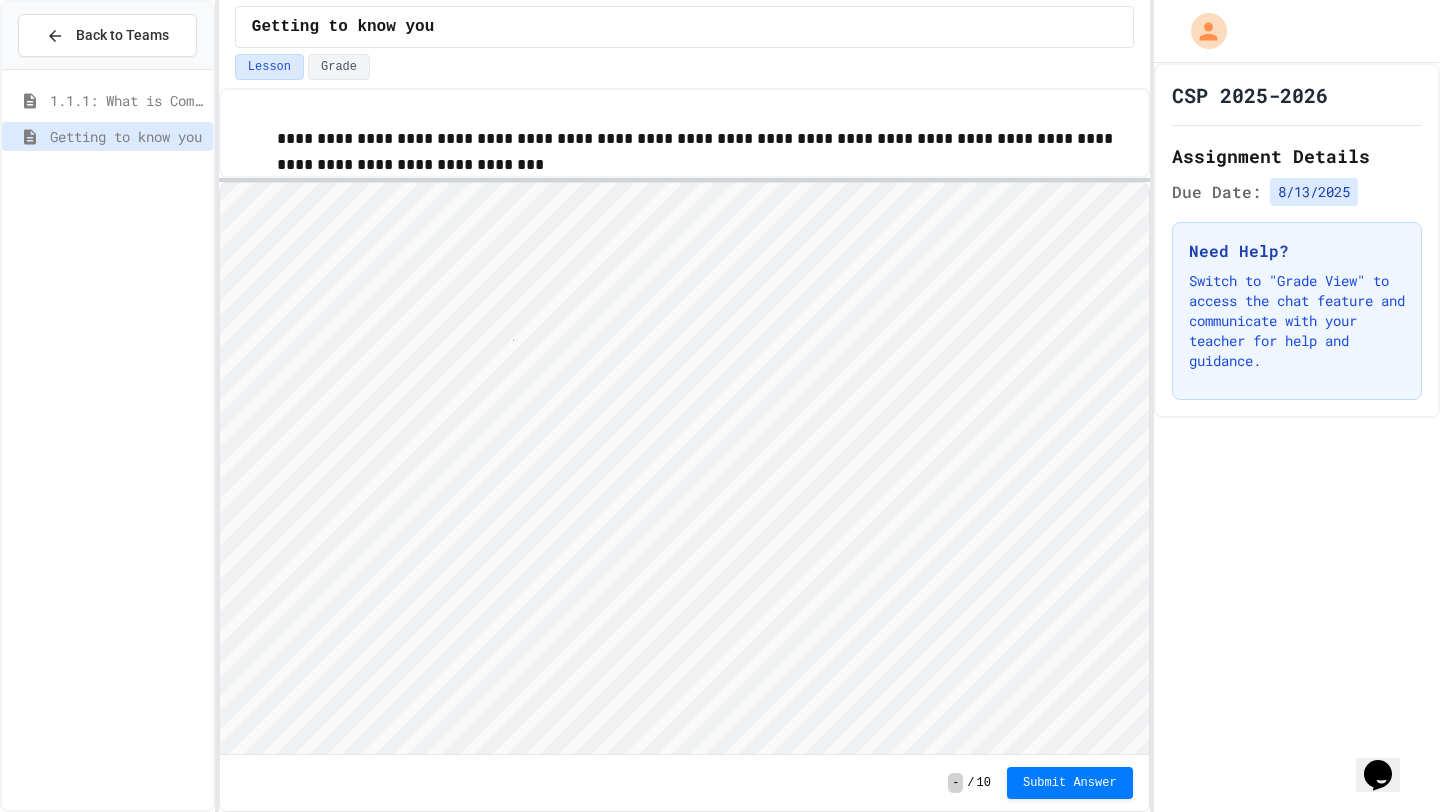 type on "**" 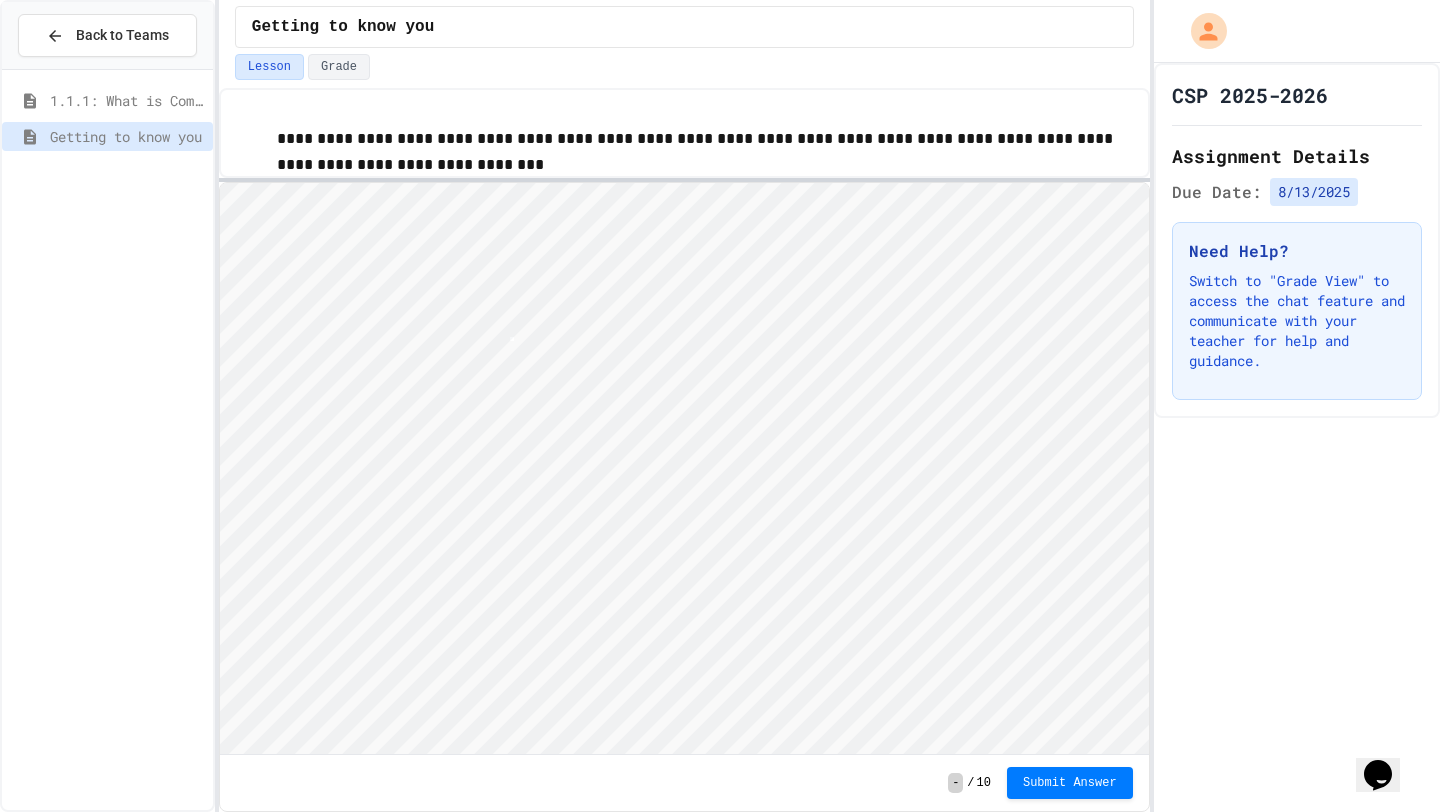 scroll, scrollTop: 2, scrollLeft: 0, axis: vertical 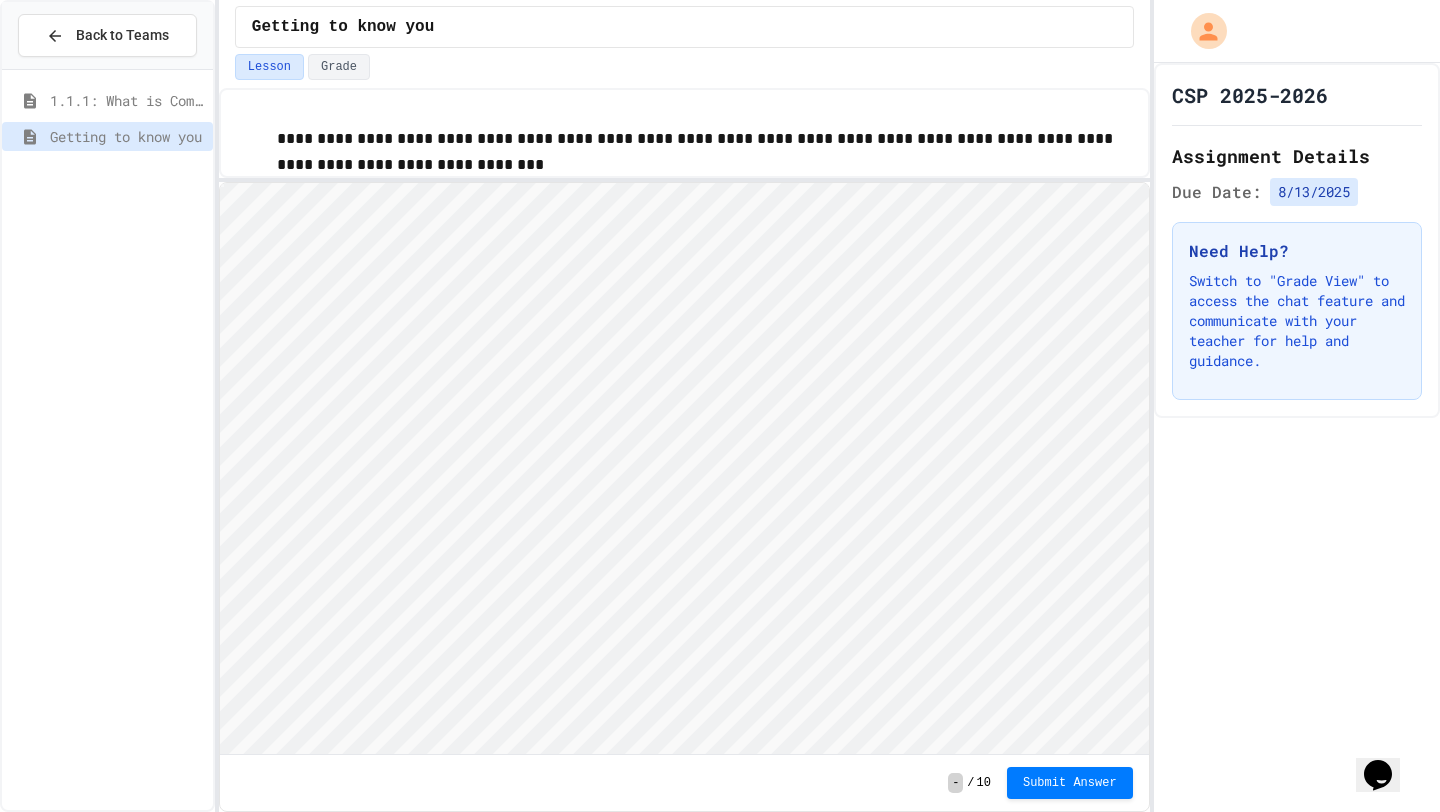 click on "8/13/2025" at bounding box center [1314, 192] 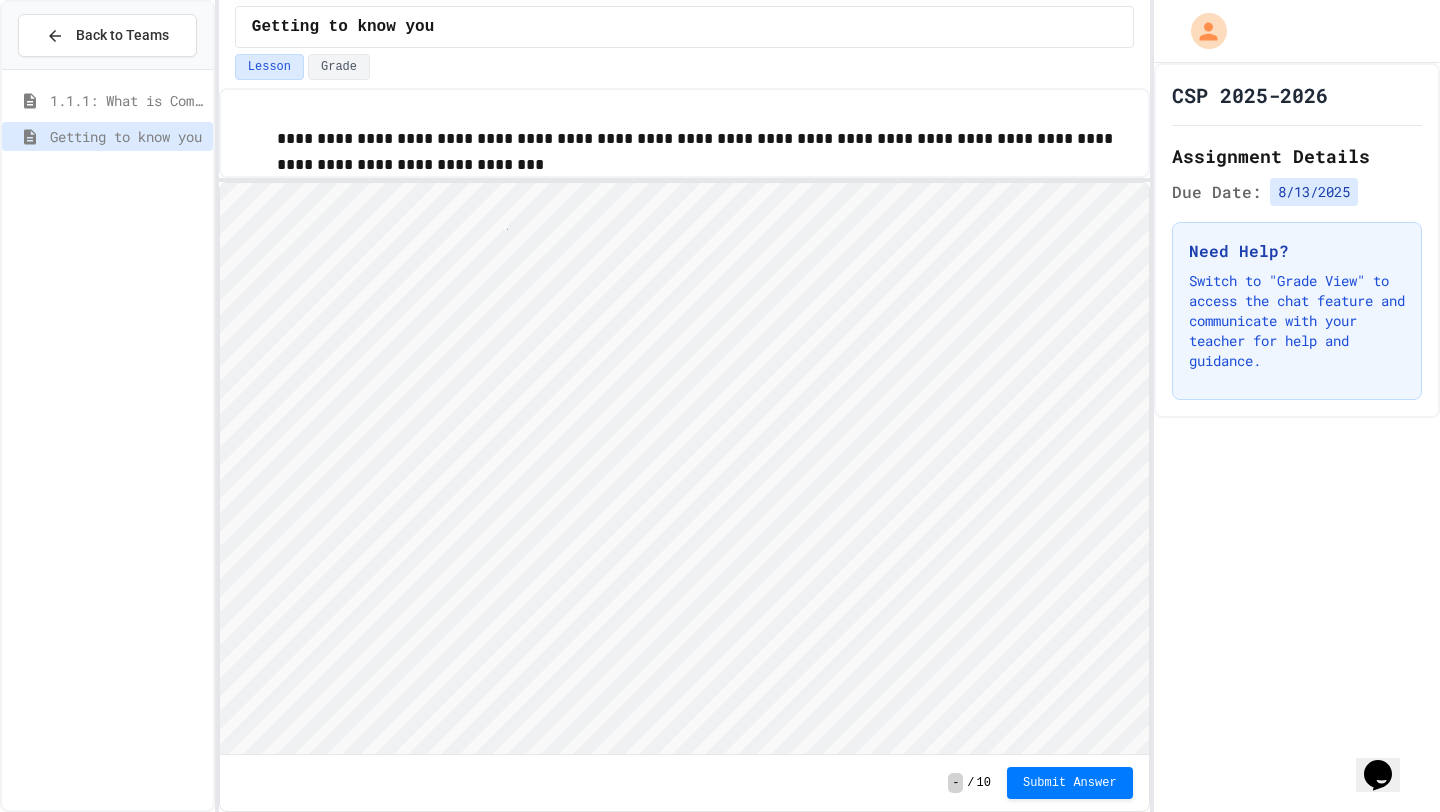 type 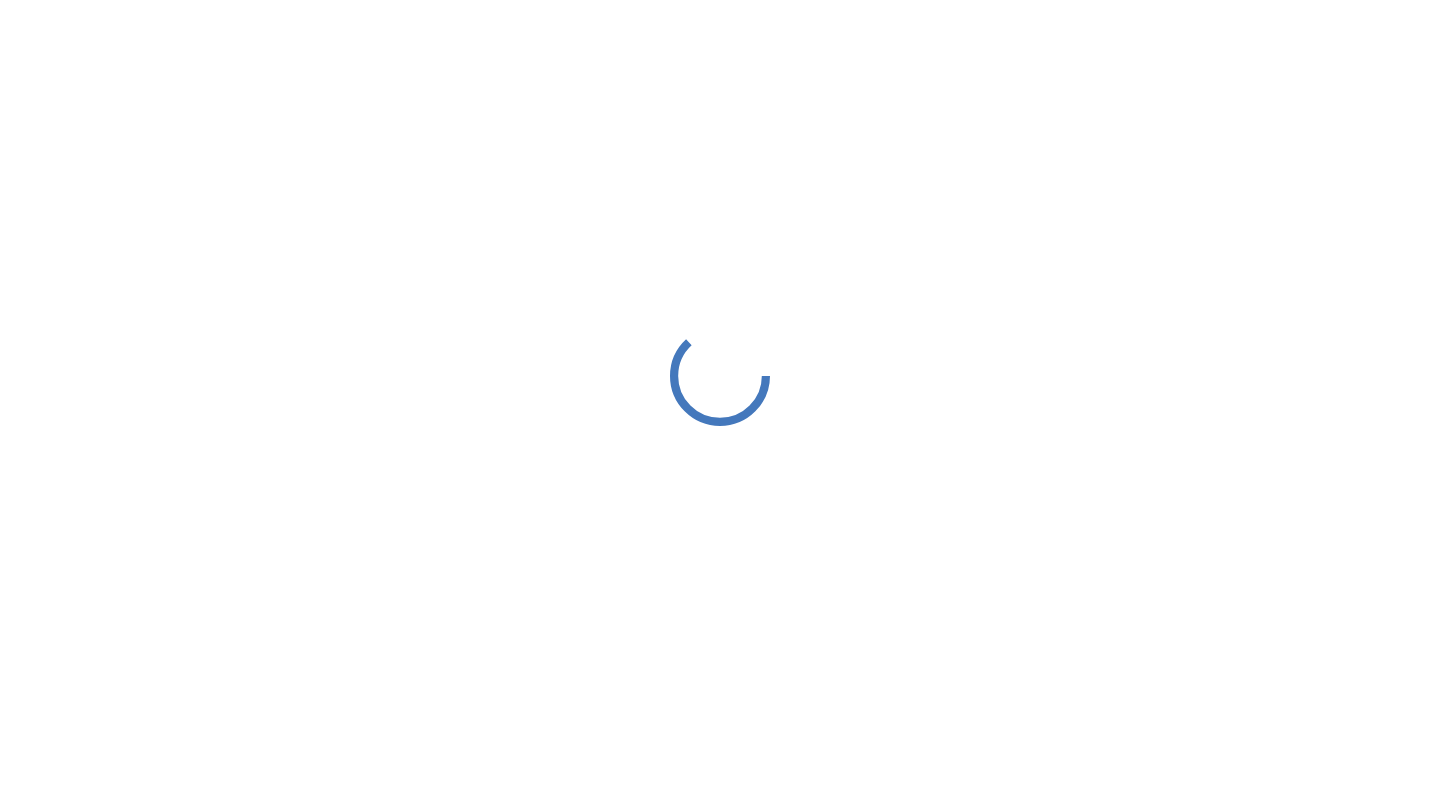 scroll, scrollTop: 0, scrollLeft: 0, axis: both 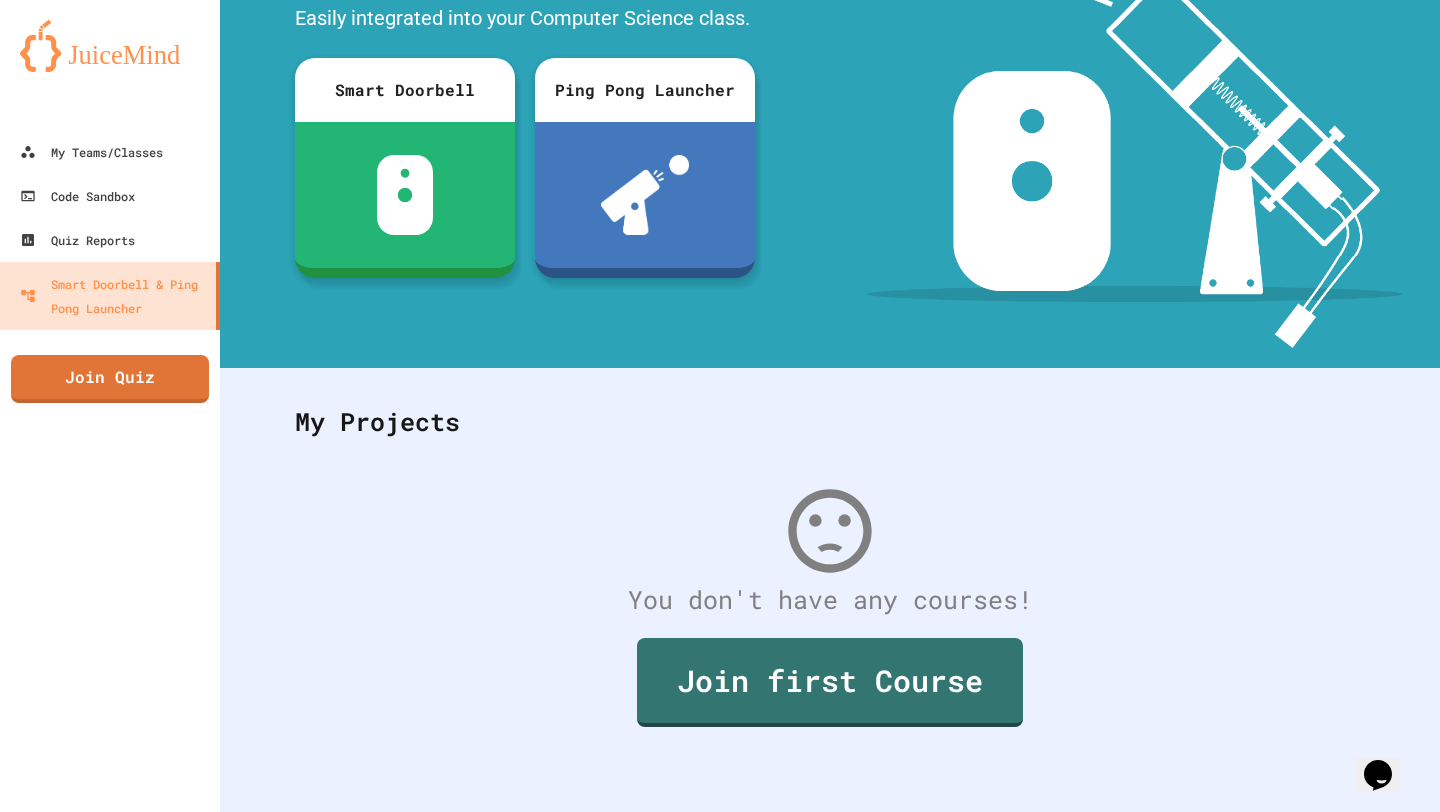 click at bounding box center [110, 45] 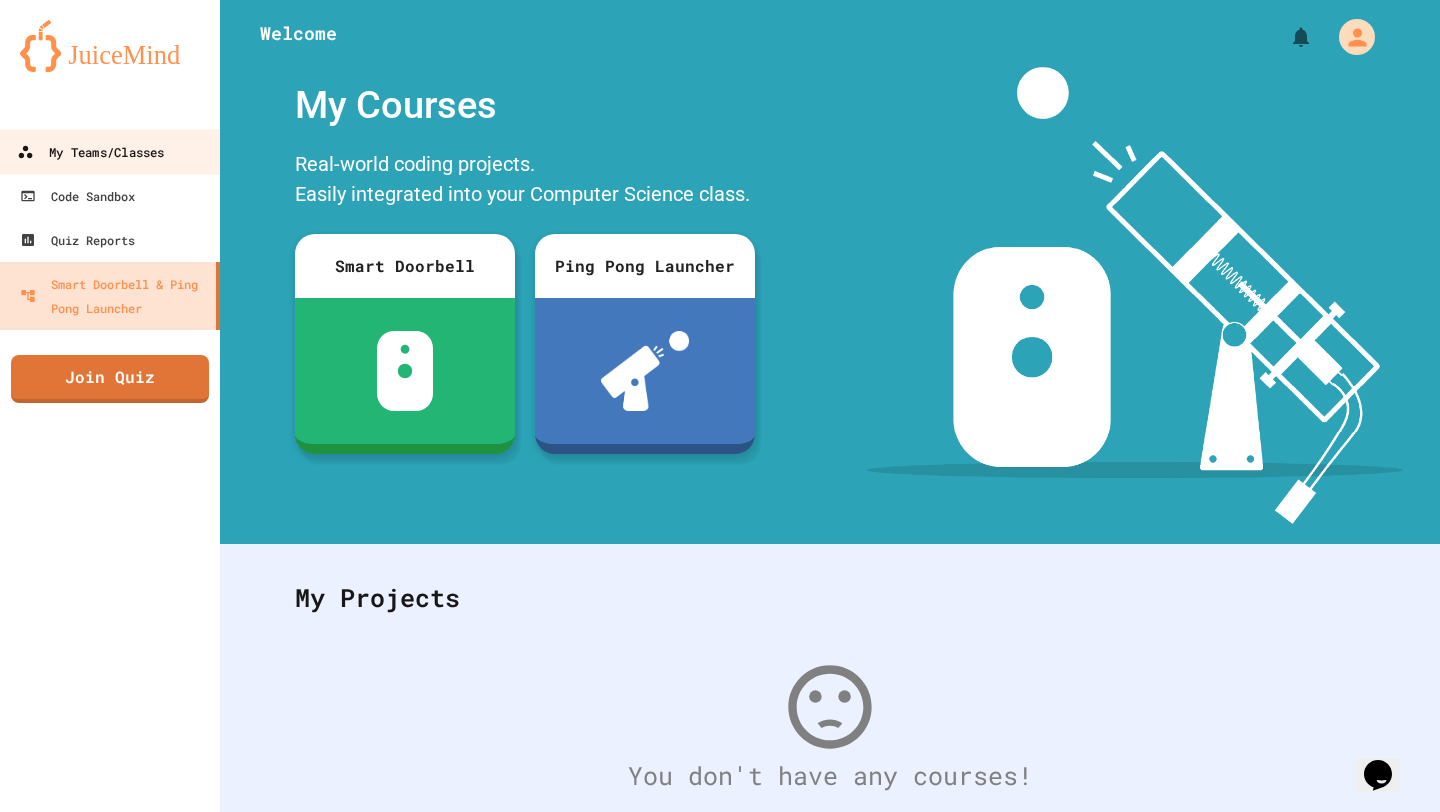 click on "My Teams/Classes" at bounding box center [110, 151] 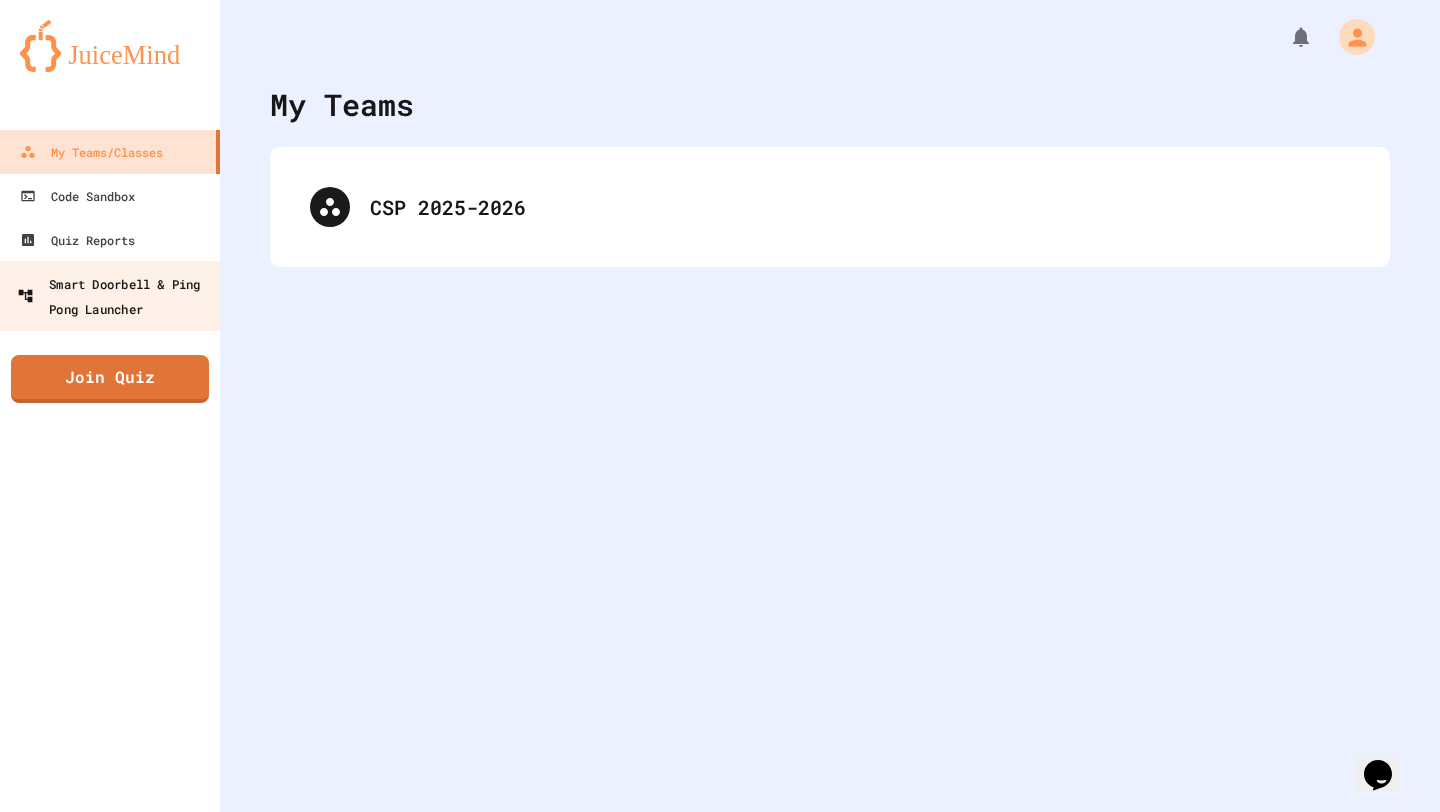 click on "Smart Doorbell & Ping Pong Launcher" at bounding box center [116, 295] 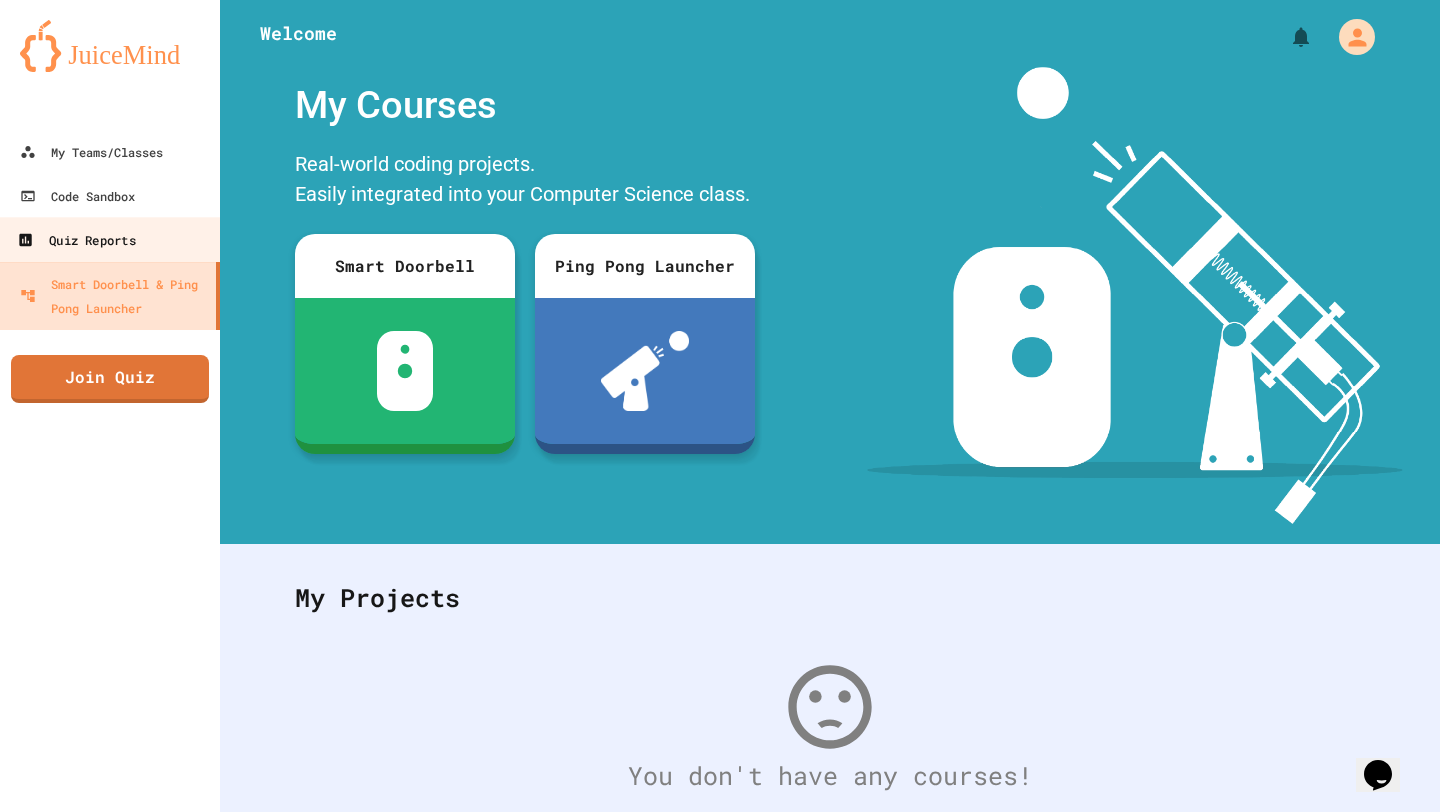 click on "Quiz Reports" at bounding box center (76, 240) 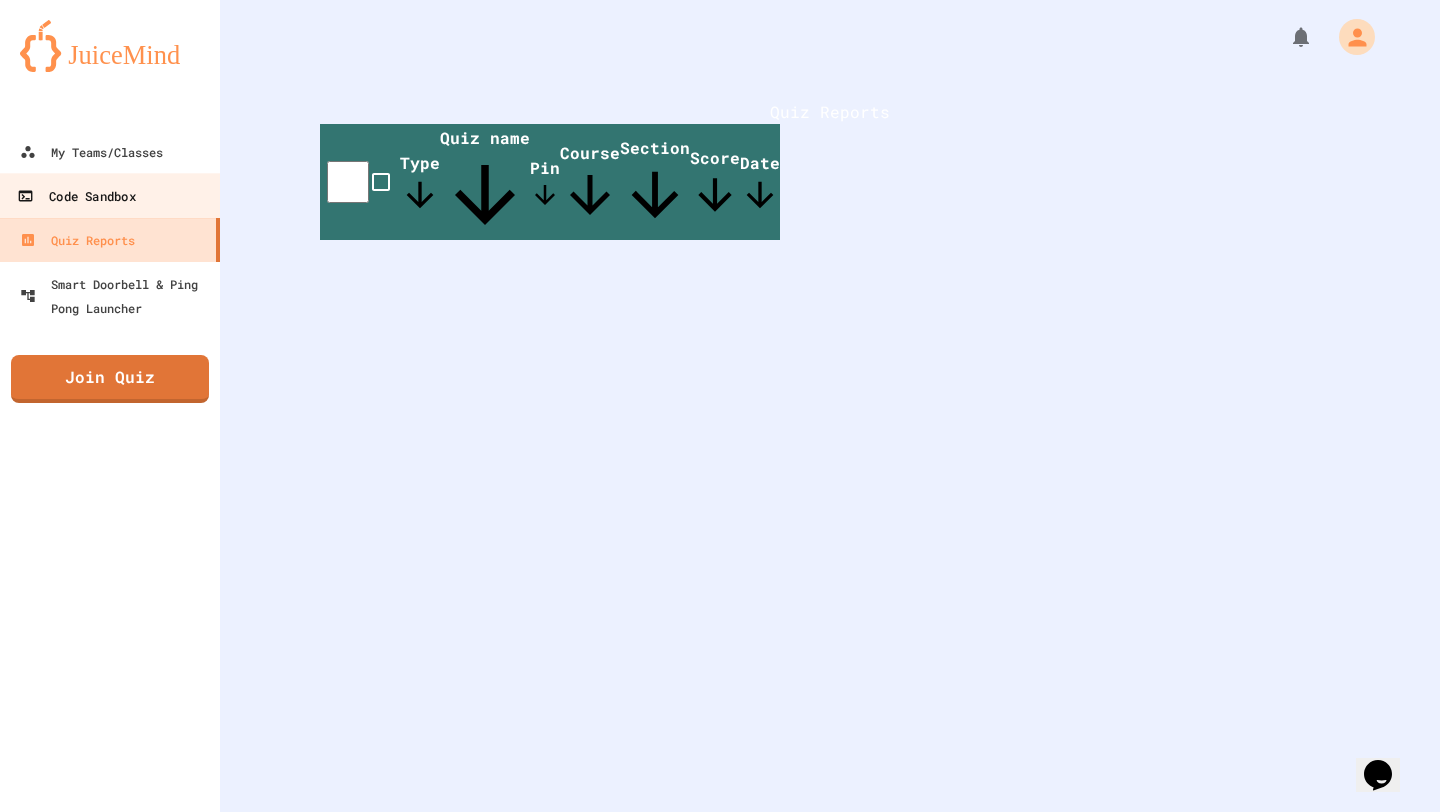 click on "Code Sandbox" at bounding box center [76, 196] 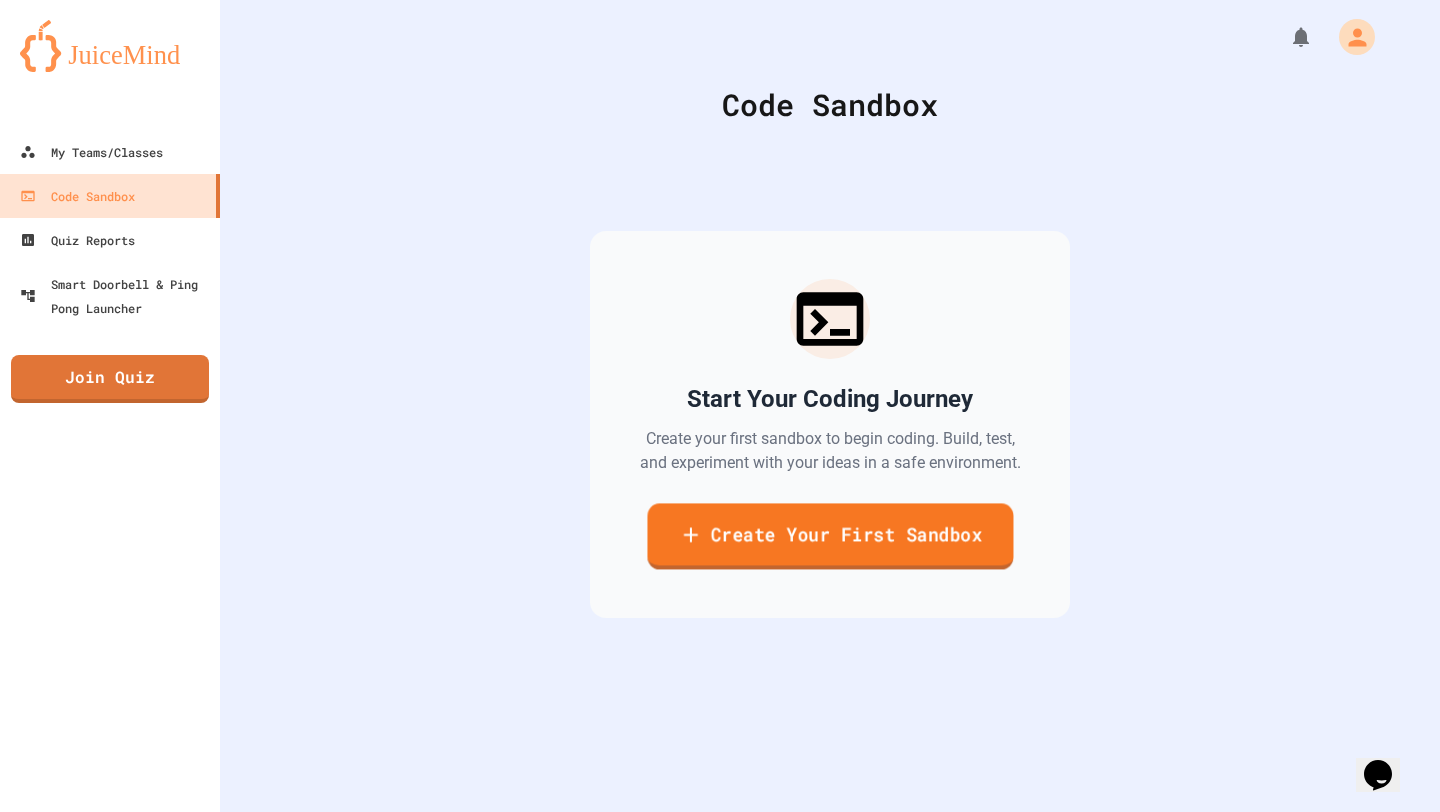 click on "Create Your First Sandbox" at bounding box center (830, 536) 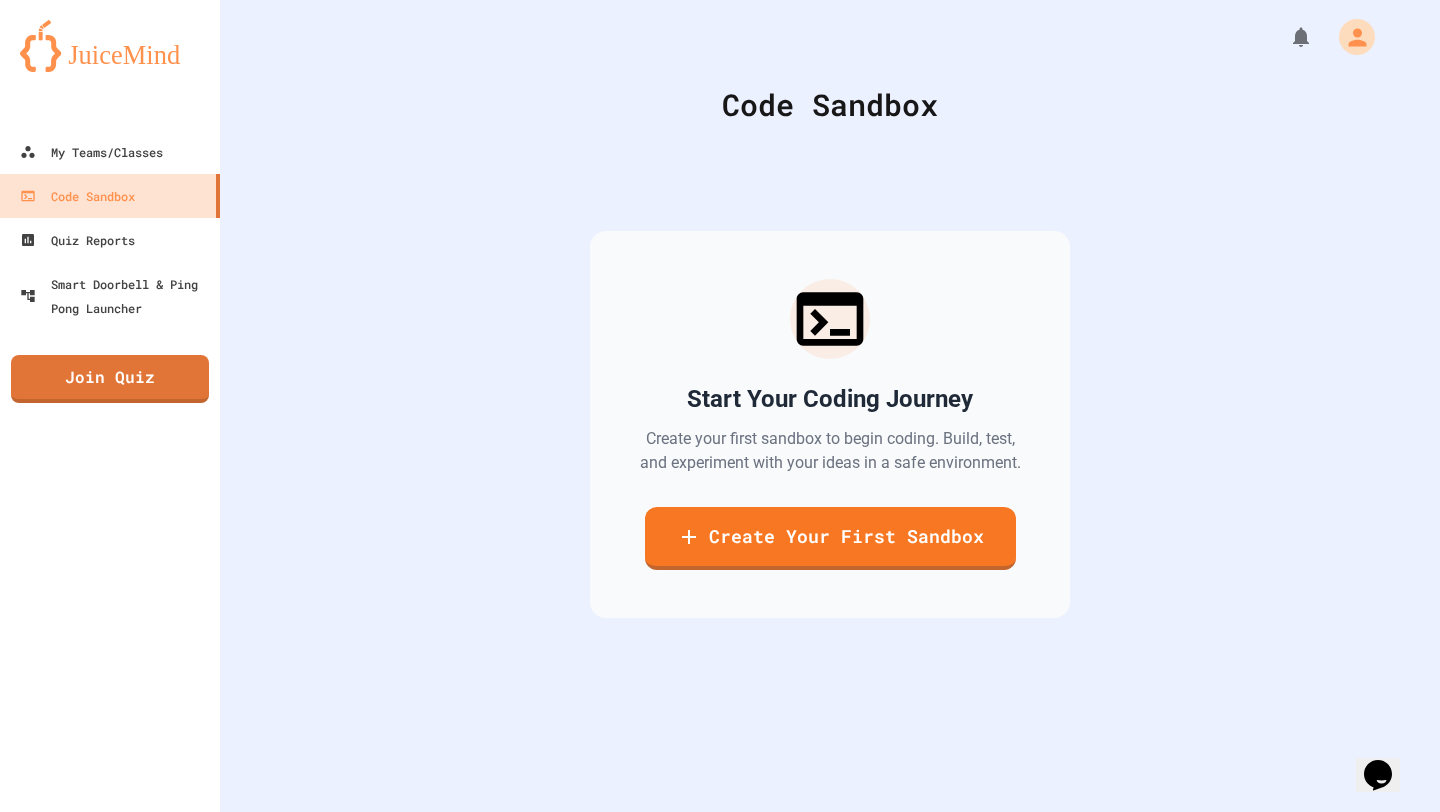 click at bounding box center [720, 909] 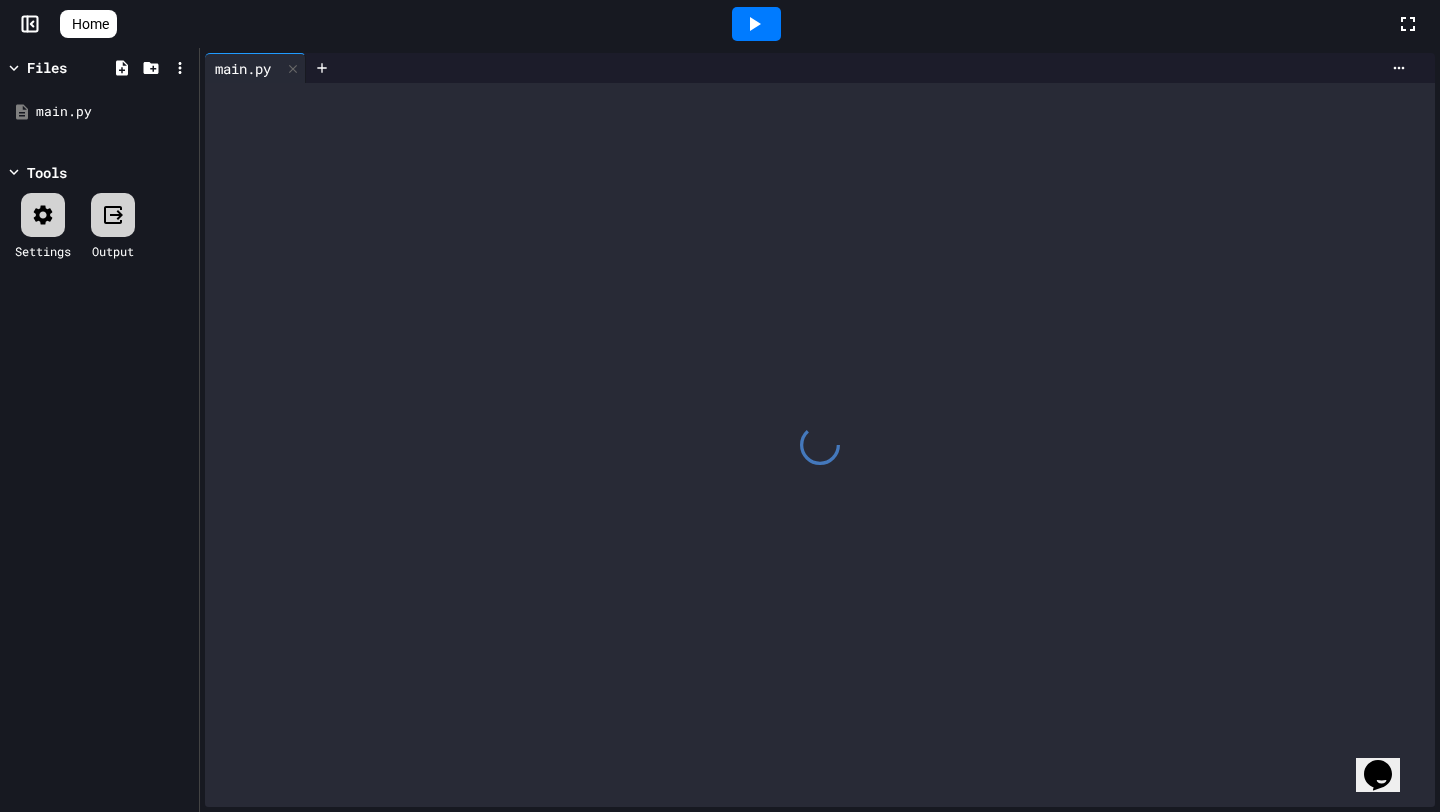 click at bounding box center (820, 445) 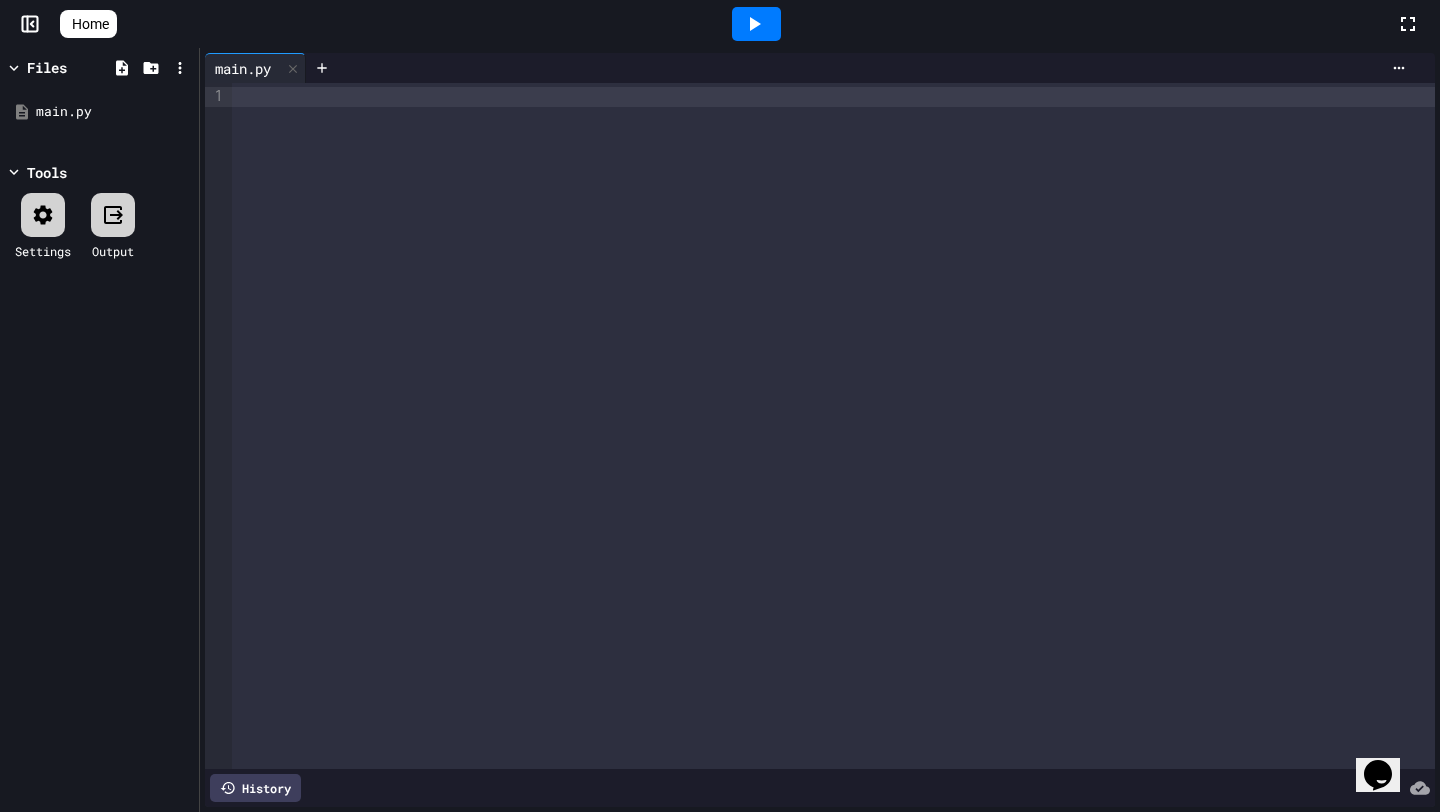 click at bounding box center [833, 97] 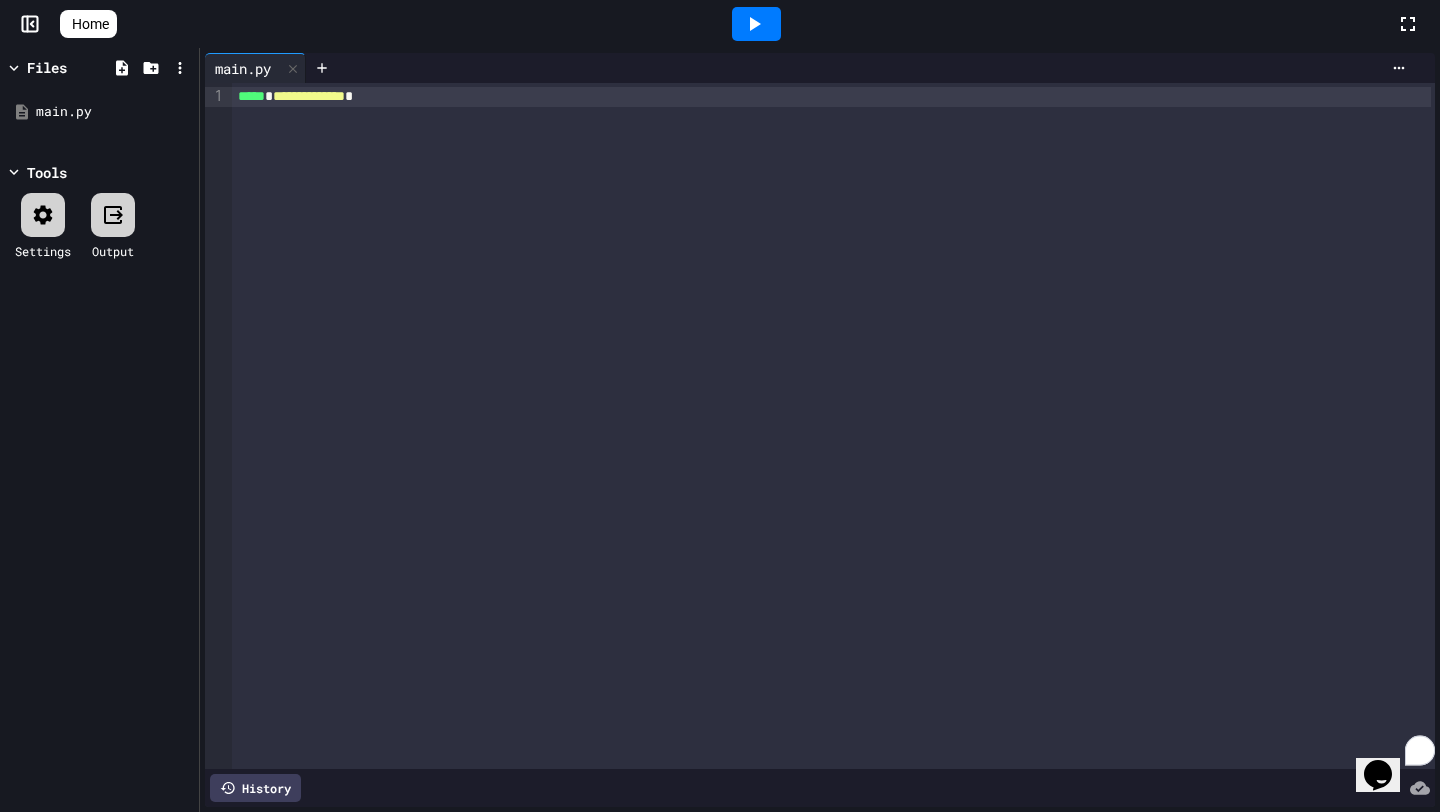 click 